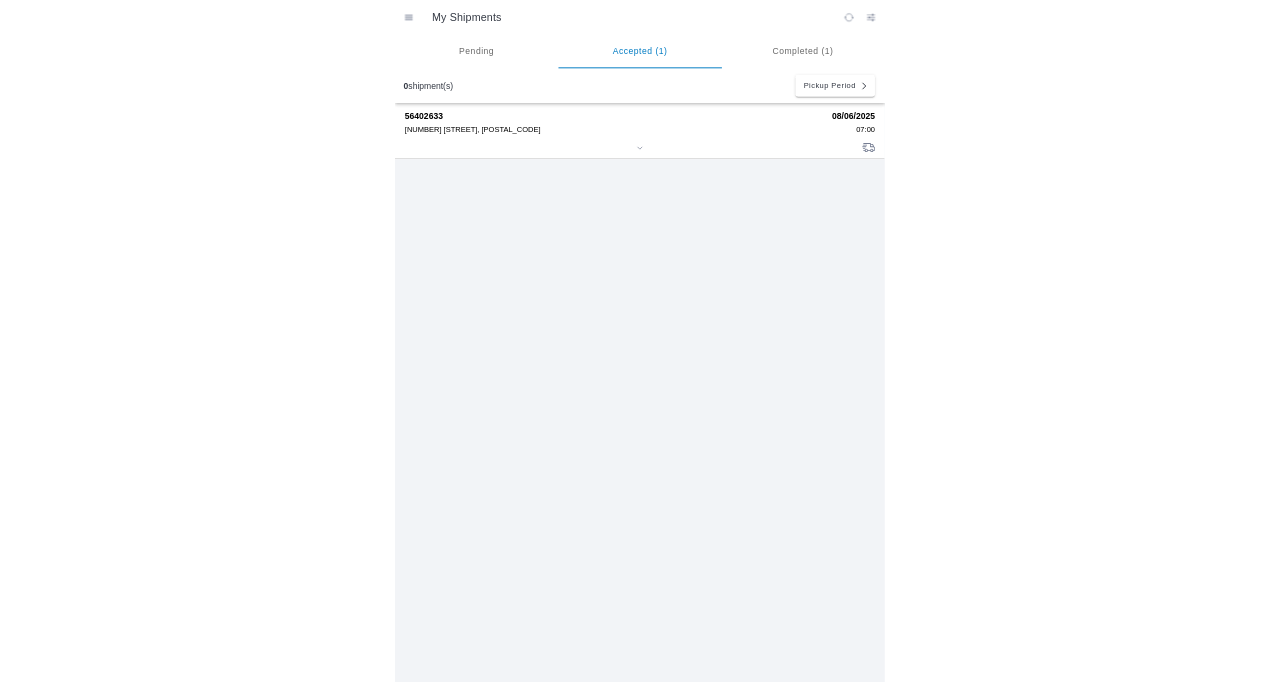scroll, scrollTop: 0, scrollLeft: 0, axis: both 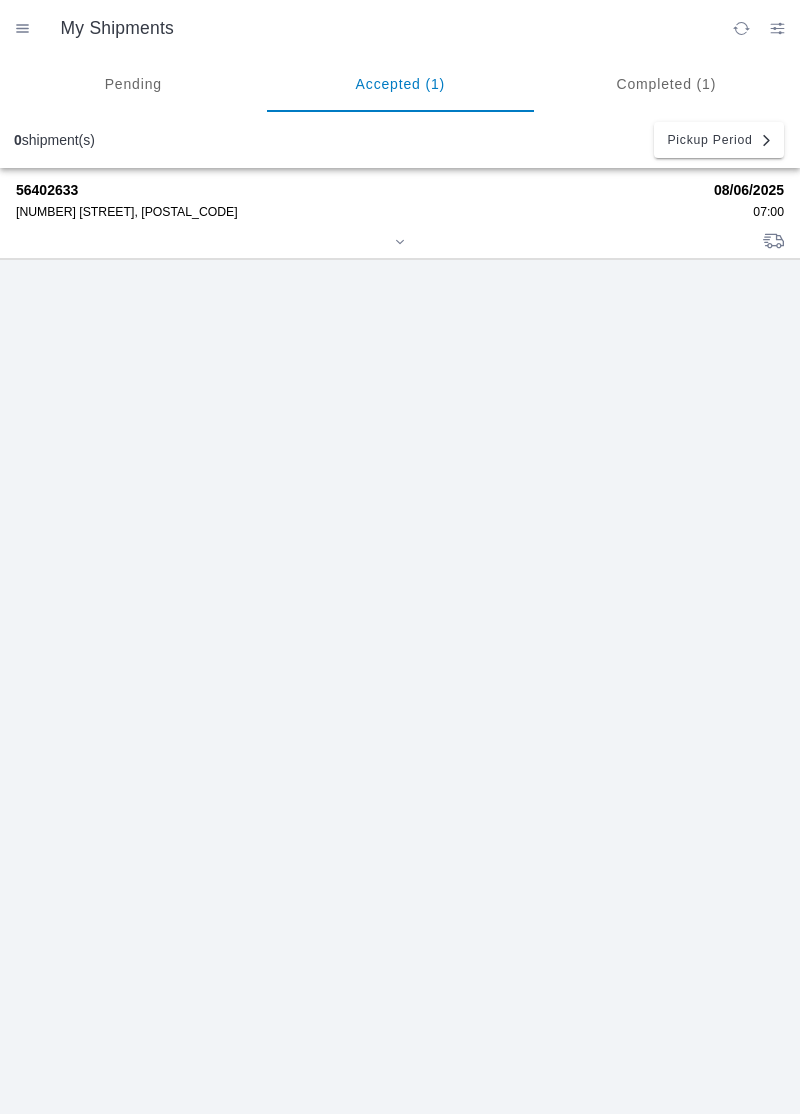 click on "[NUMBER] [STREET], [POSTAL_CODE]" 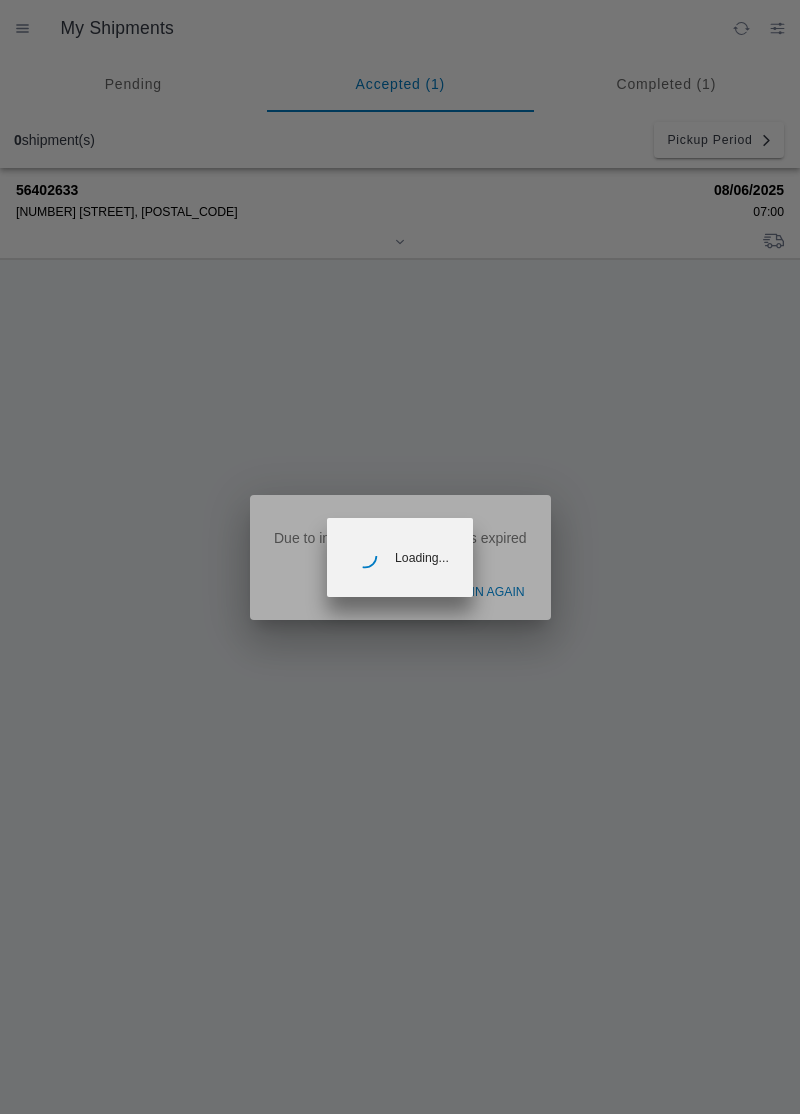 click at bounding box center [400, 557] 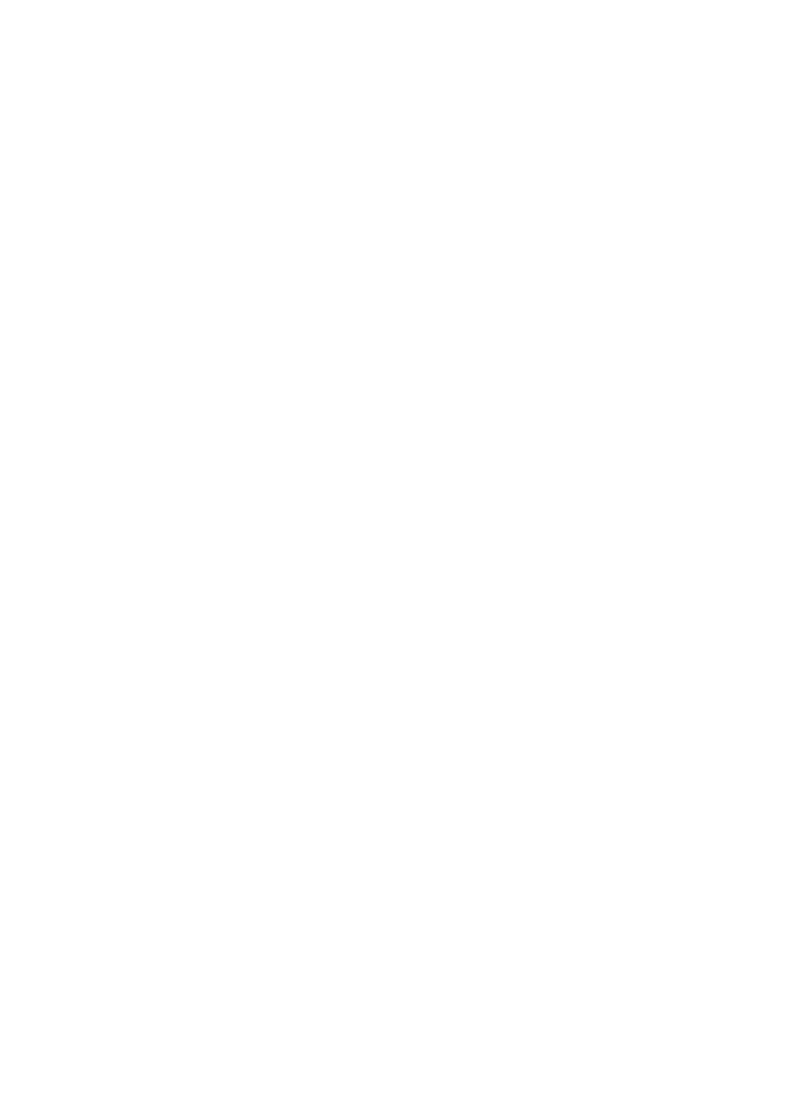 scroll, scrollTop: 0, scrollLeft: 0, axis: both 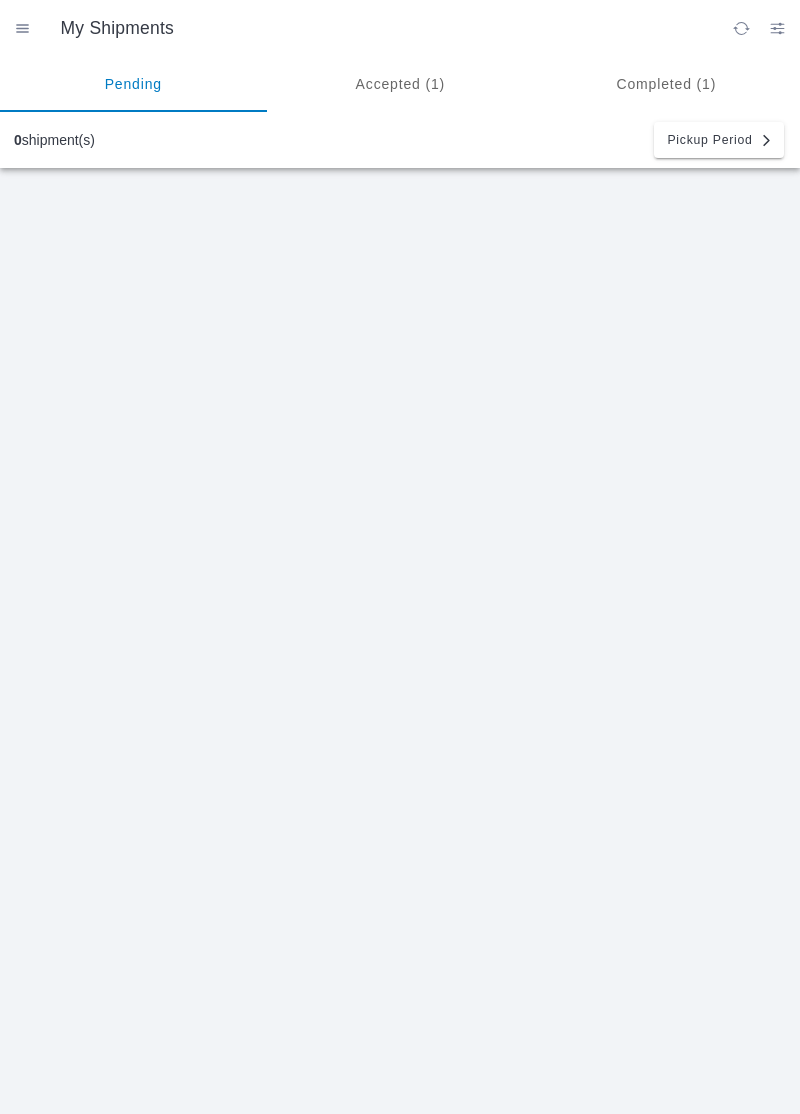 click on "Accepted (1)" at bounding box center (400, 84) 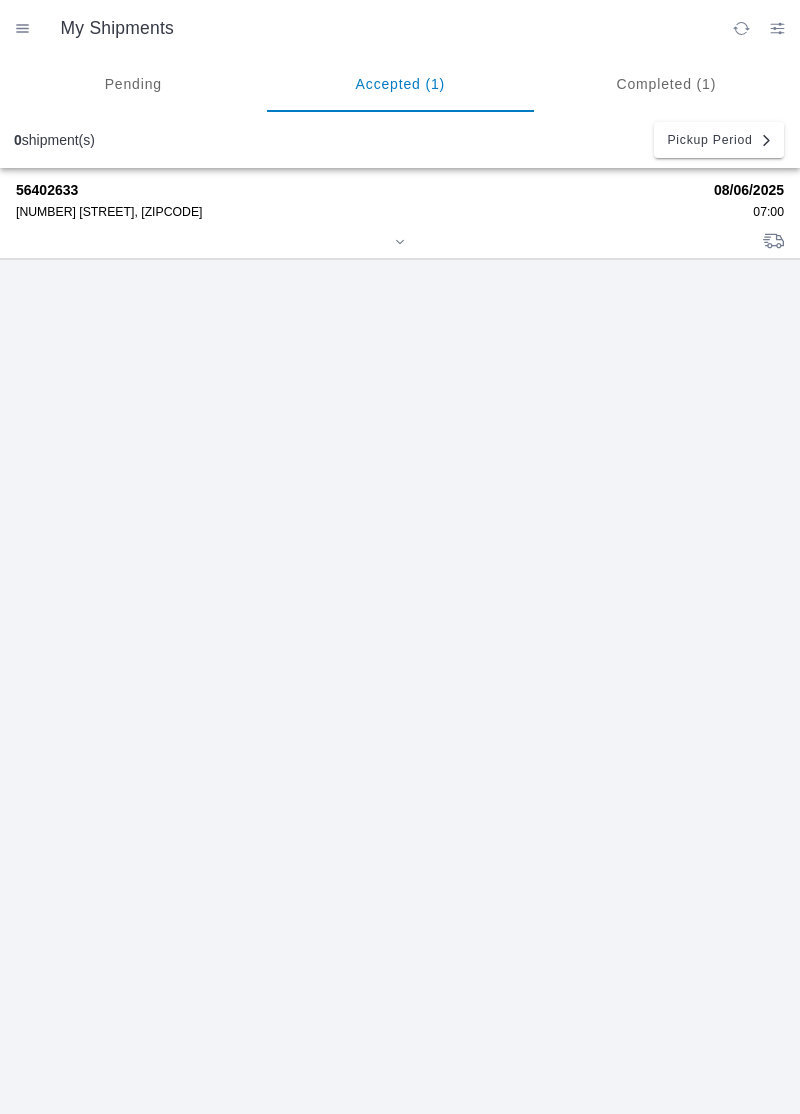 click on "56402633" 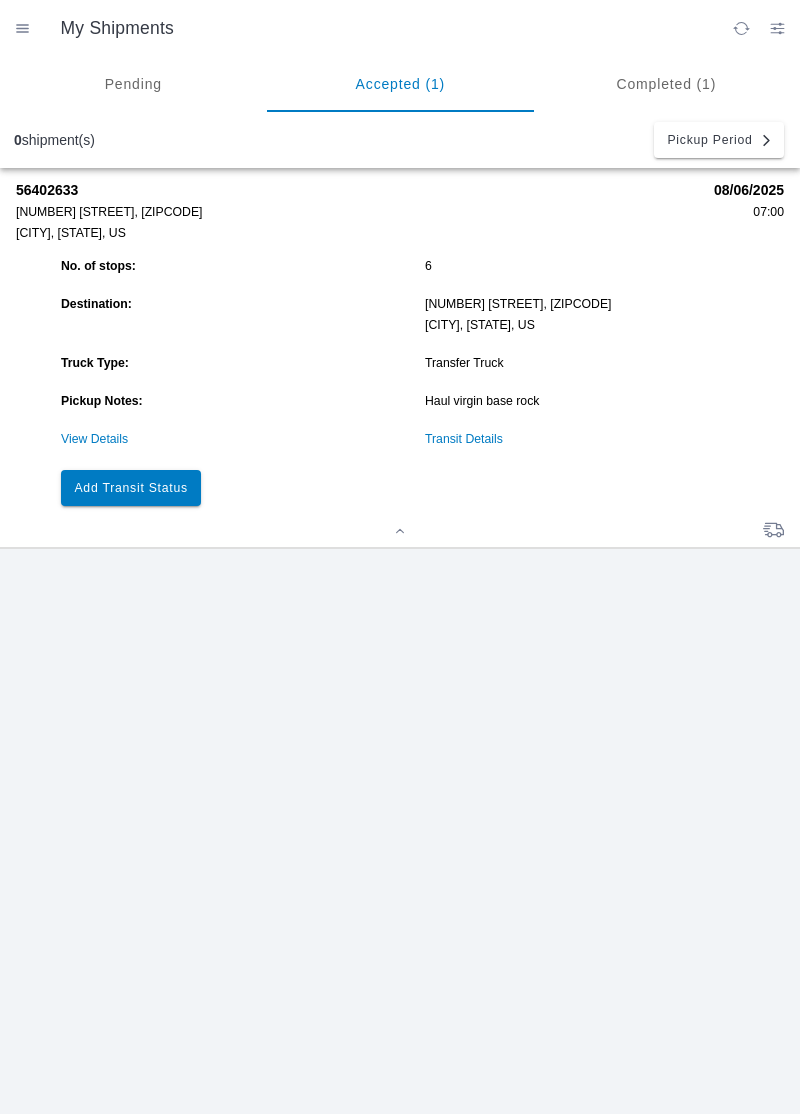 click on "Transit Details" 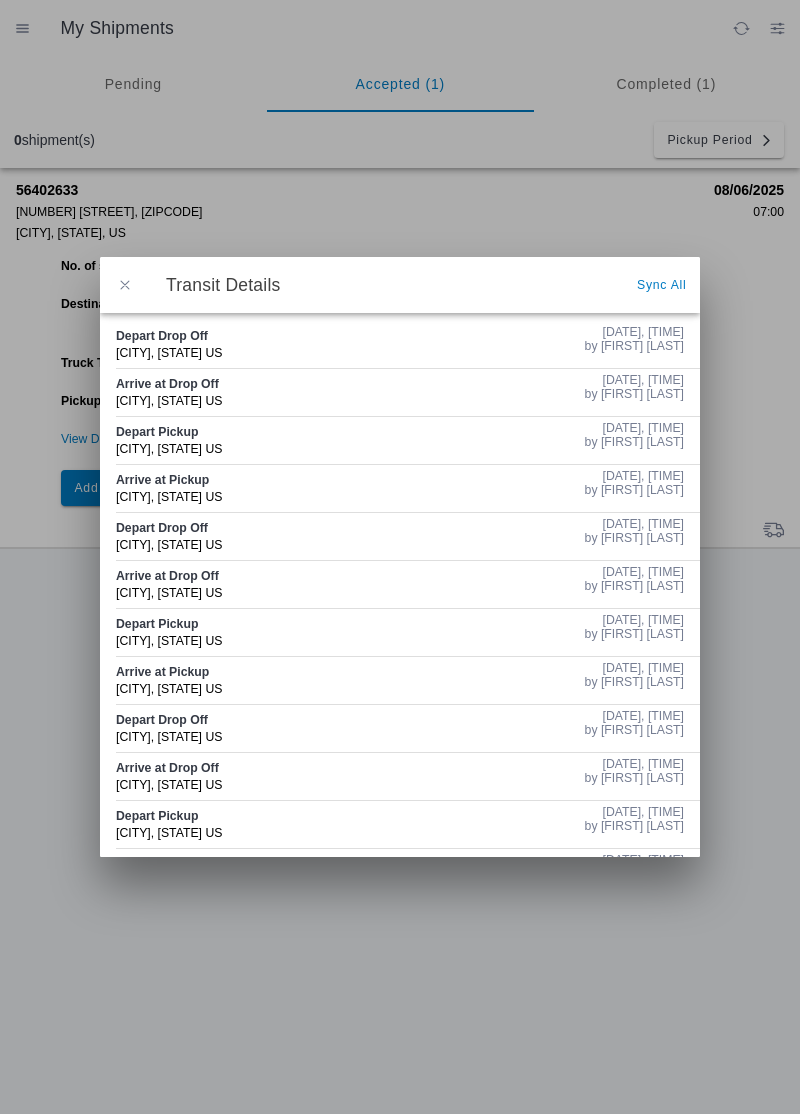click at bounding box center [125, 285] 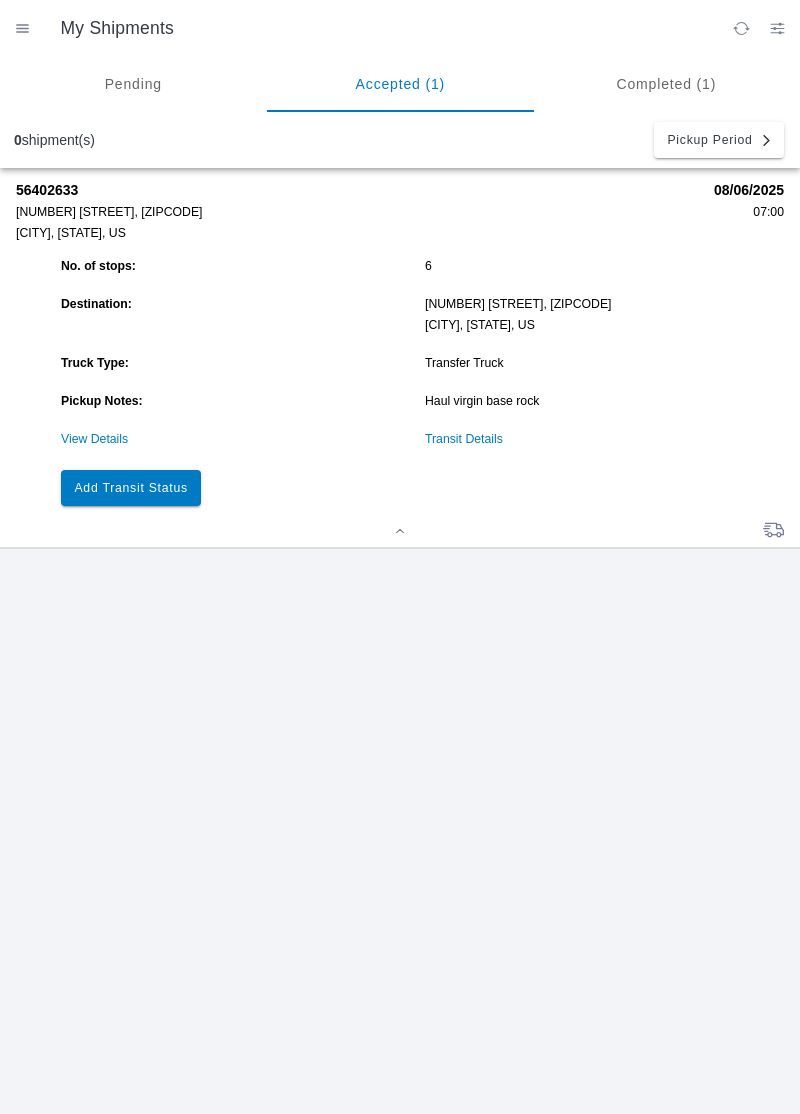click on "Add Transit Status" 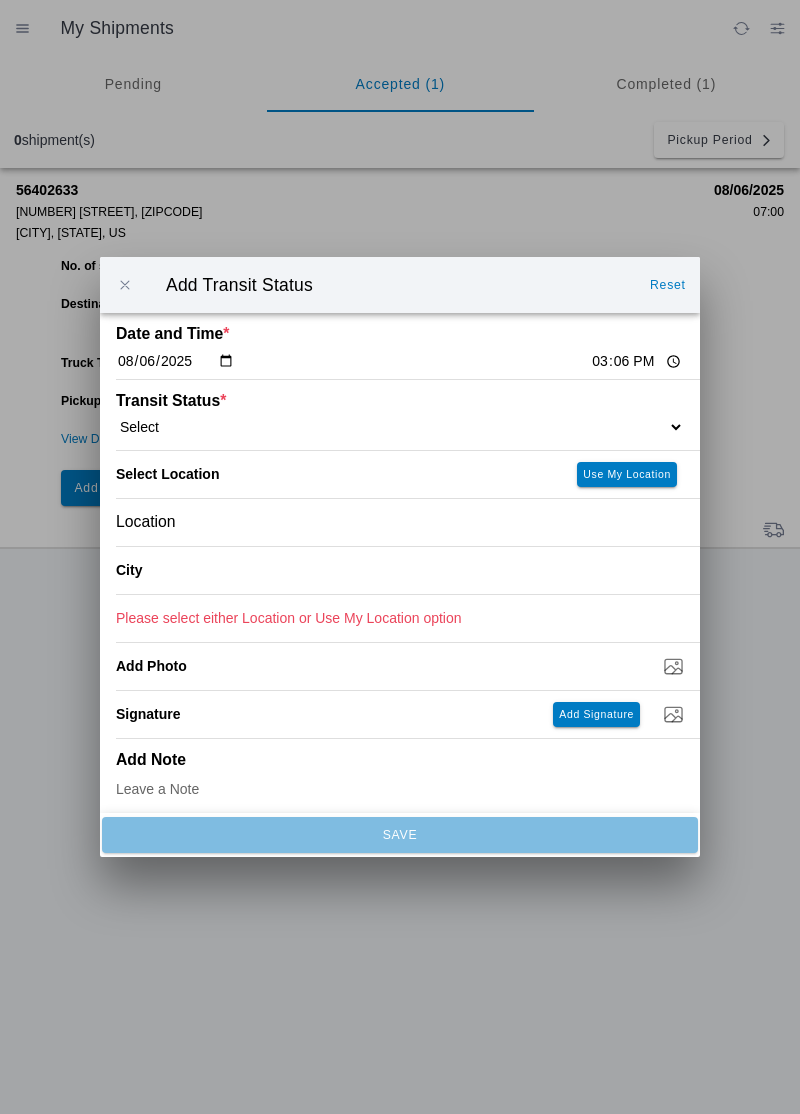 click on "15:06" 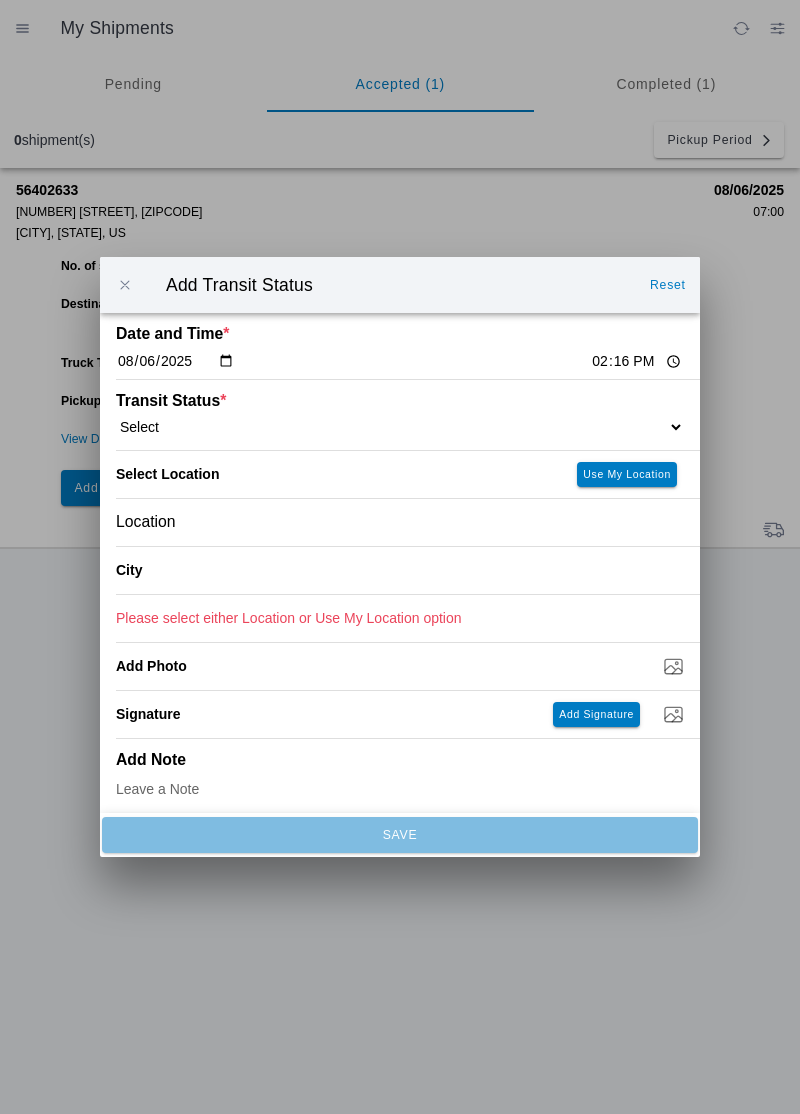 type on "14:16" 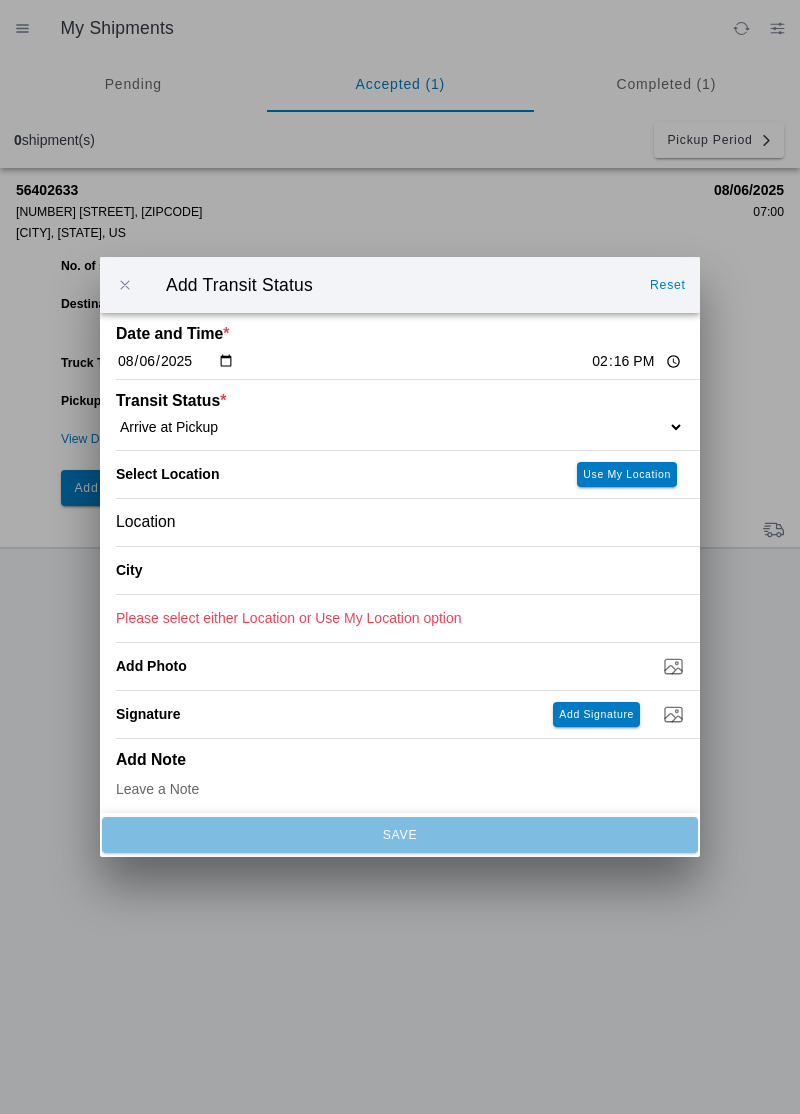 click on "Location" 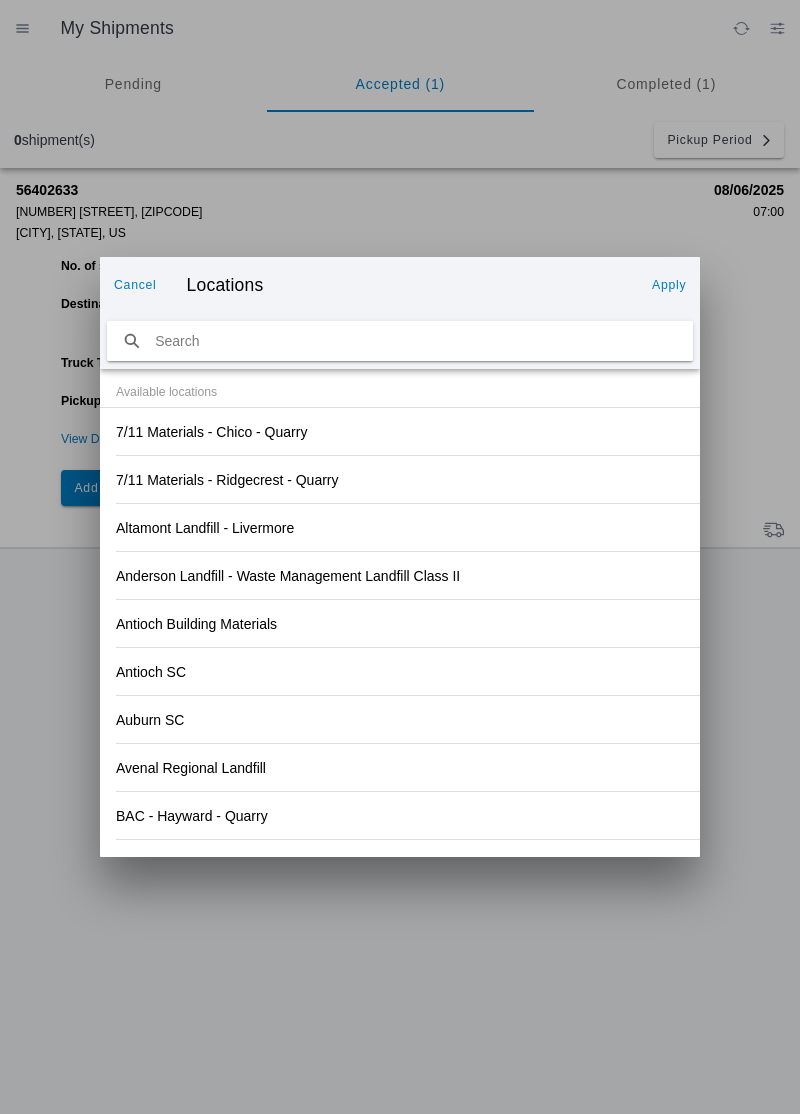 click on "Antioch Building Materials" 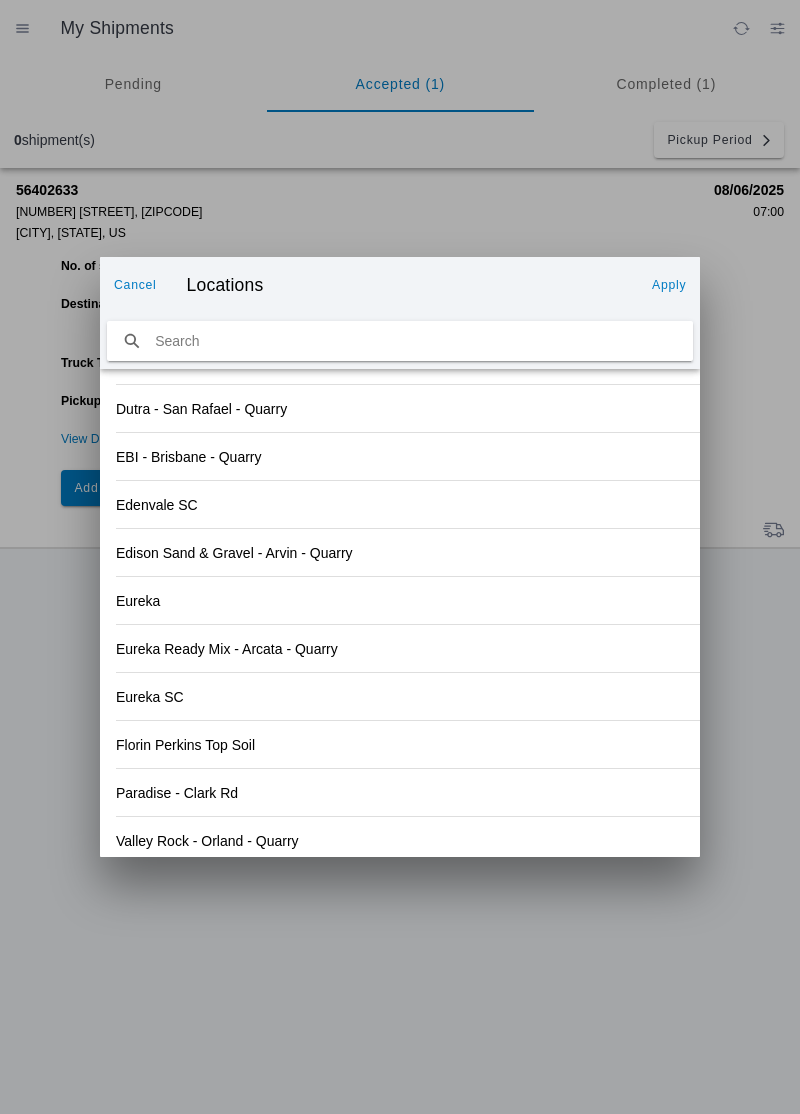 scroll, scrollTop: 2085, scrollLeft: 0, axis: vertical 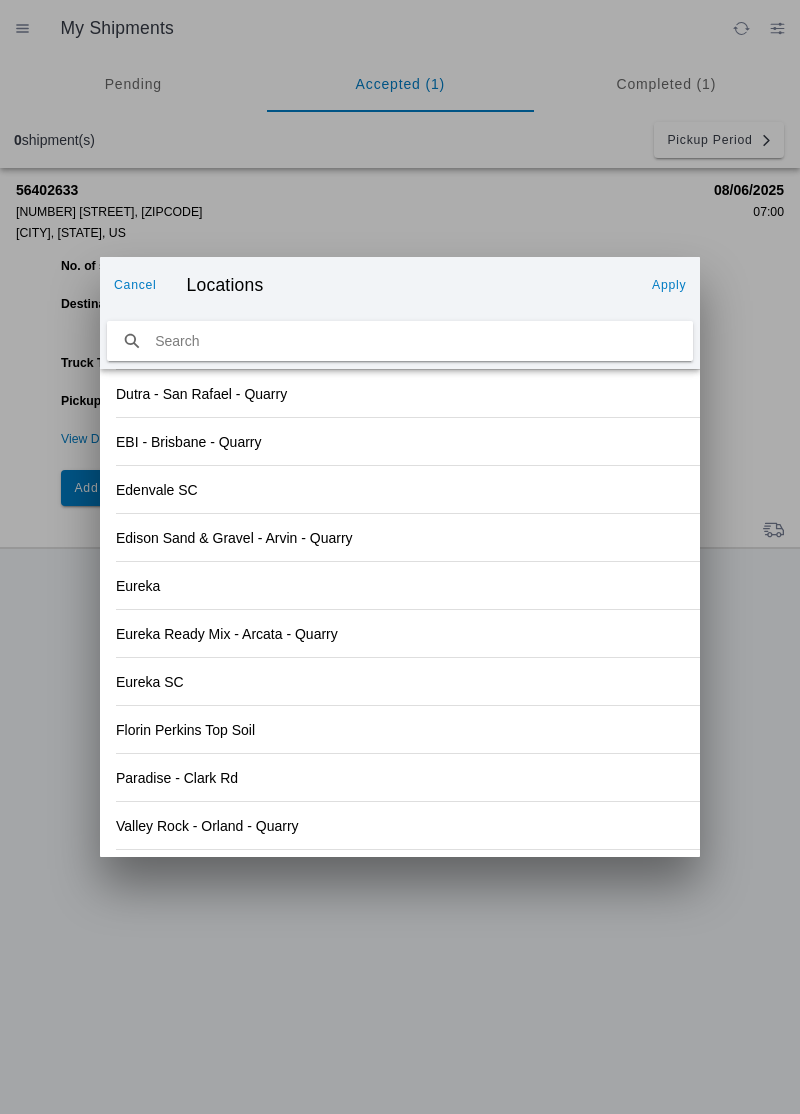 click on "Valley Rock - Orland - Quarry" 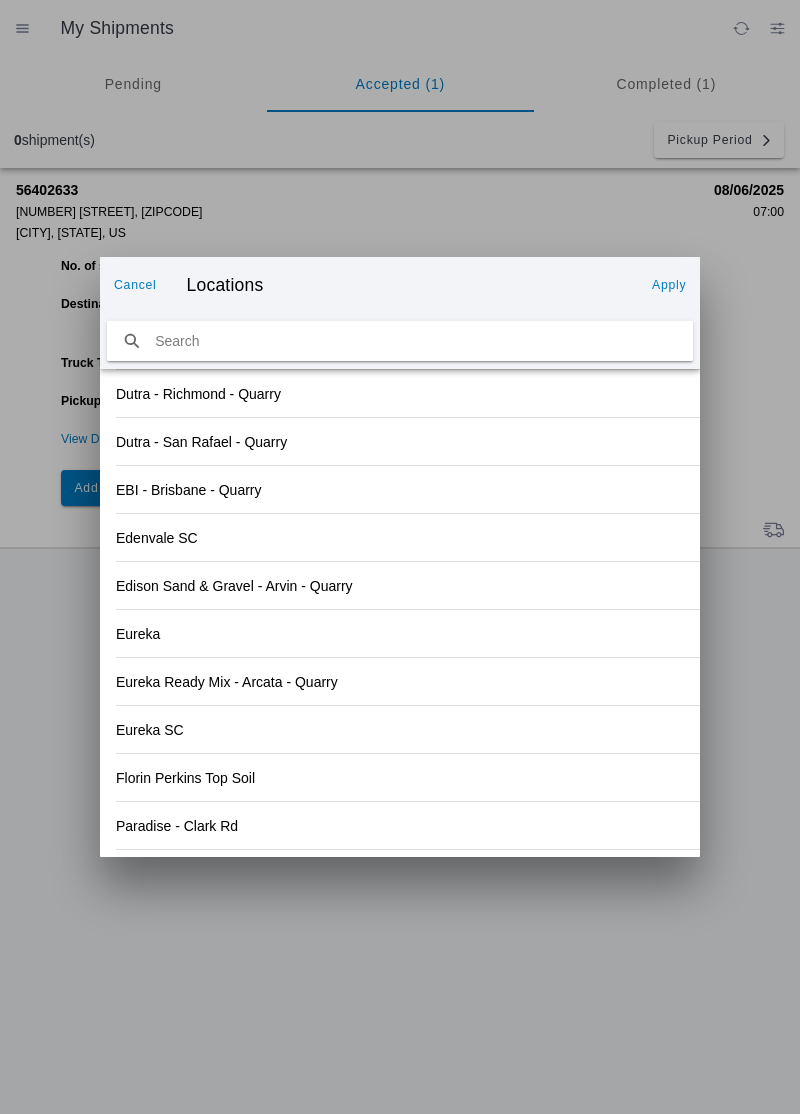 click on "Apply" 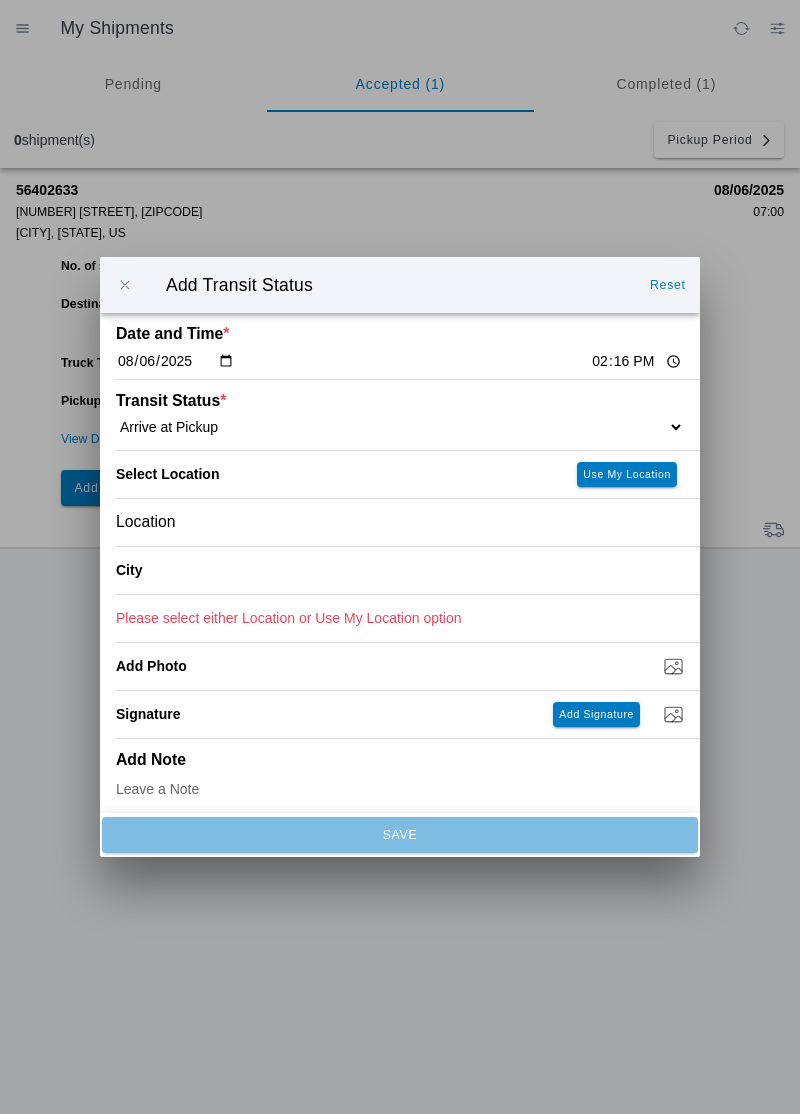 type on "Orland" 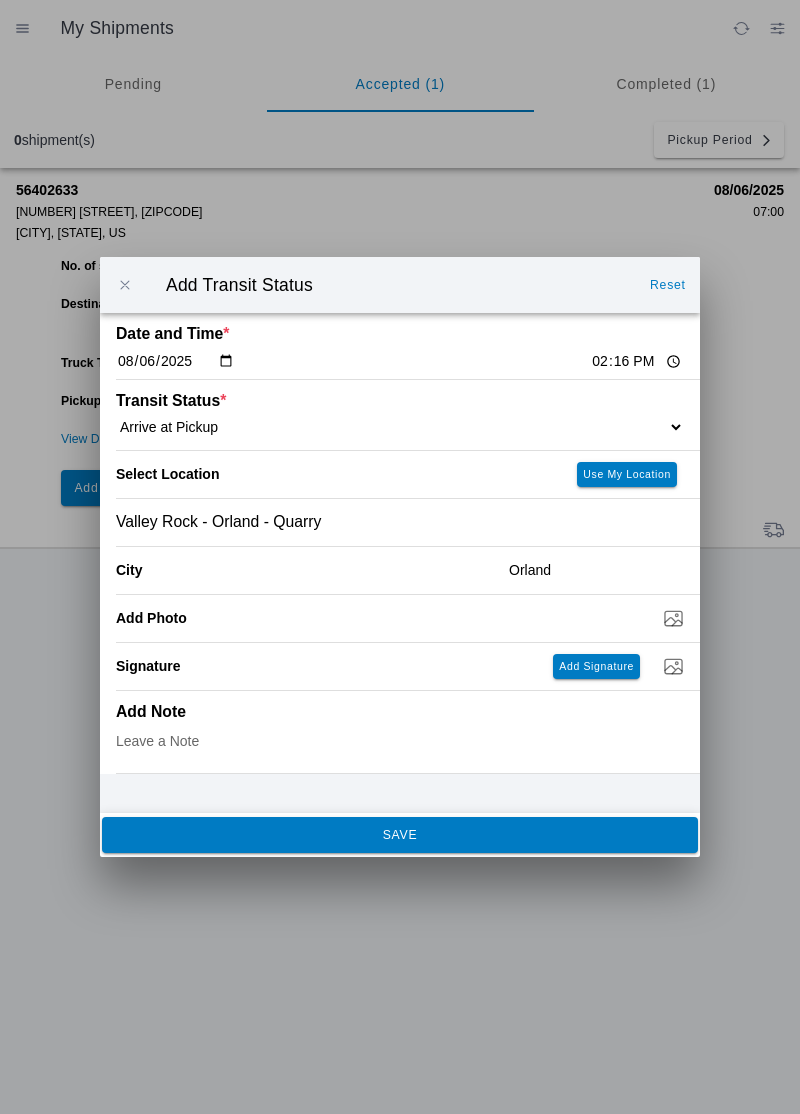 click on "SAVE" 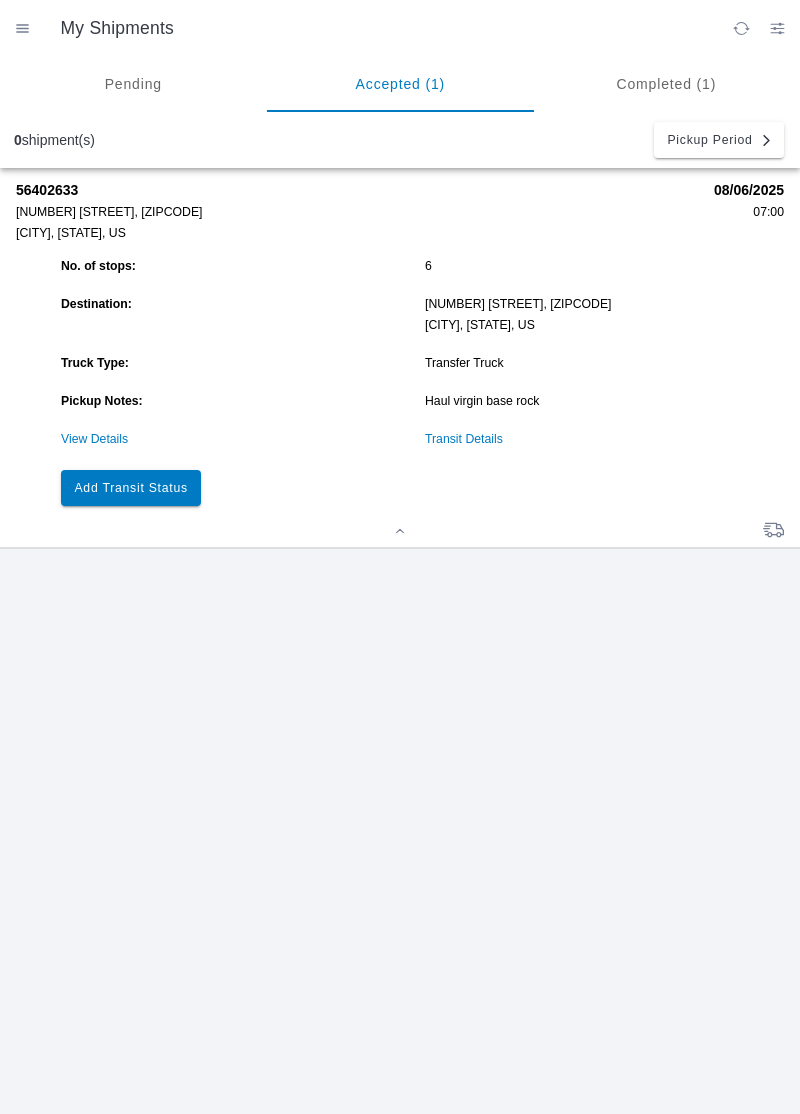 click on "Add Transit Status" 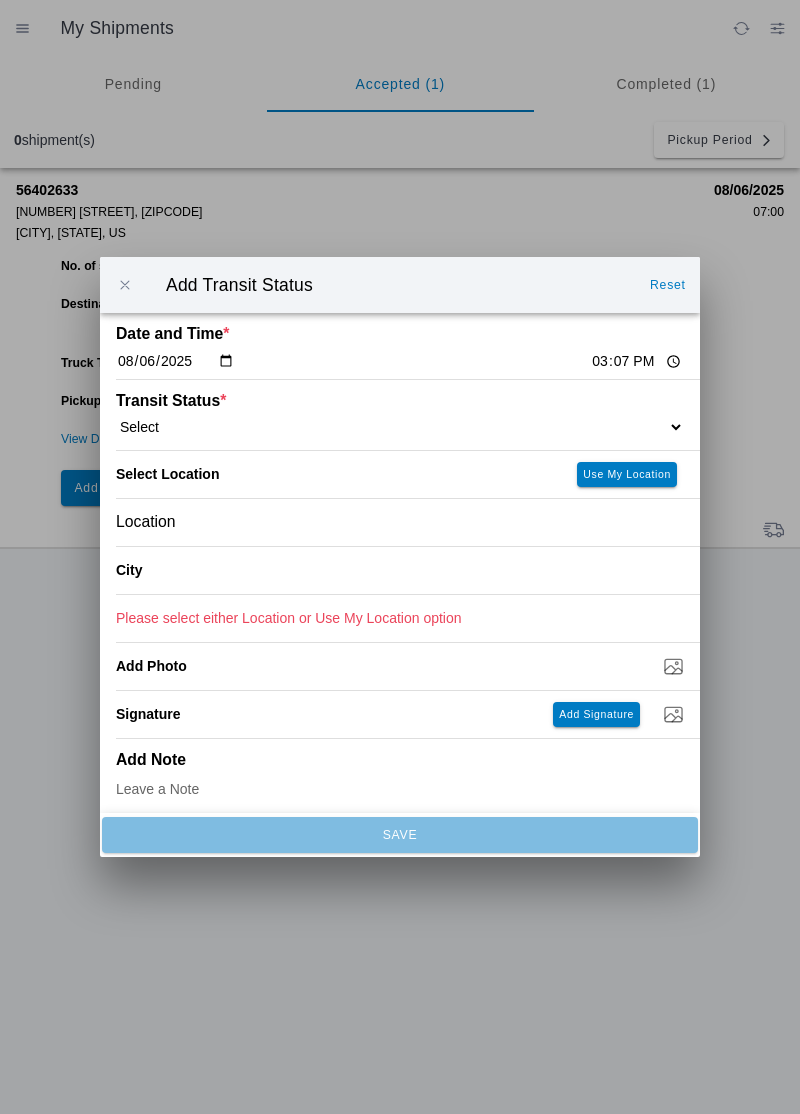 click on "Transit Status  * Select  Arrive at Drop Off   Arrive at Pickup   Break Start   Break Stop   Depart Drop Off   Depart Pickup   Shift Complete" 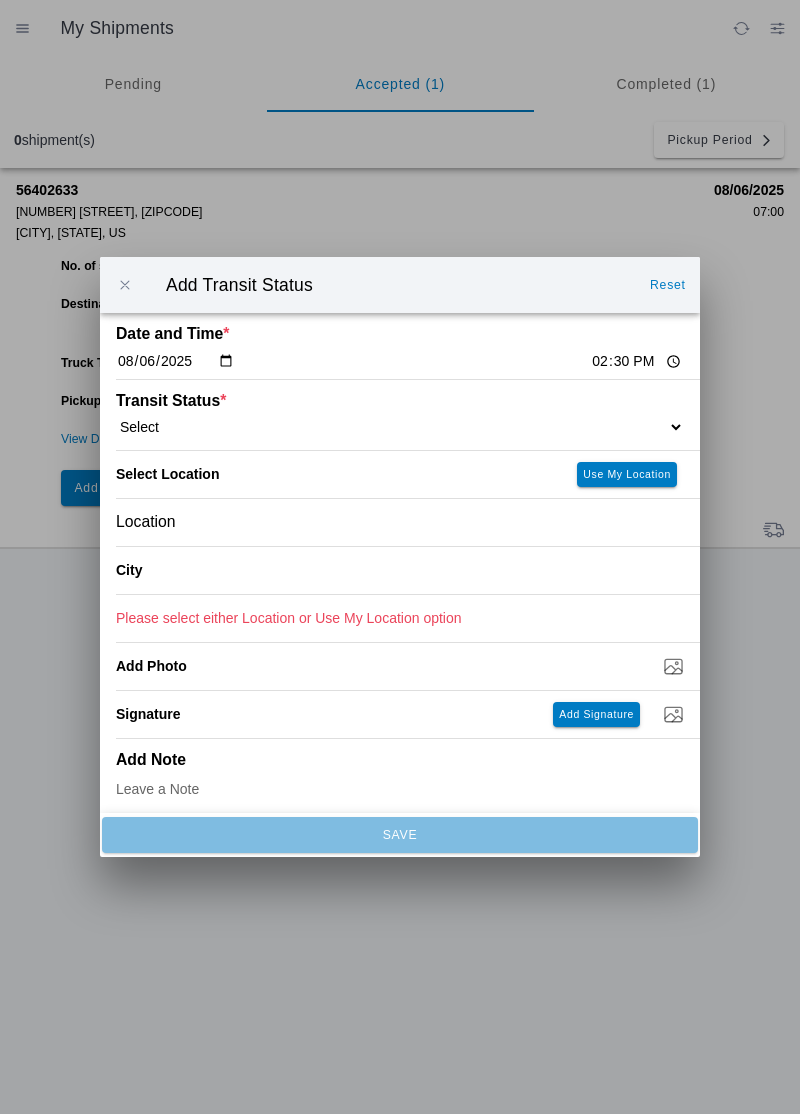 type on "14:30" 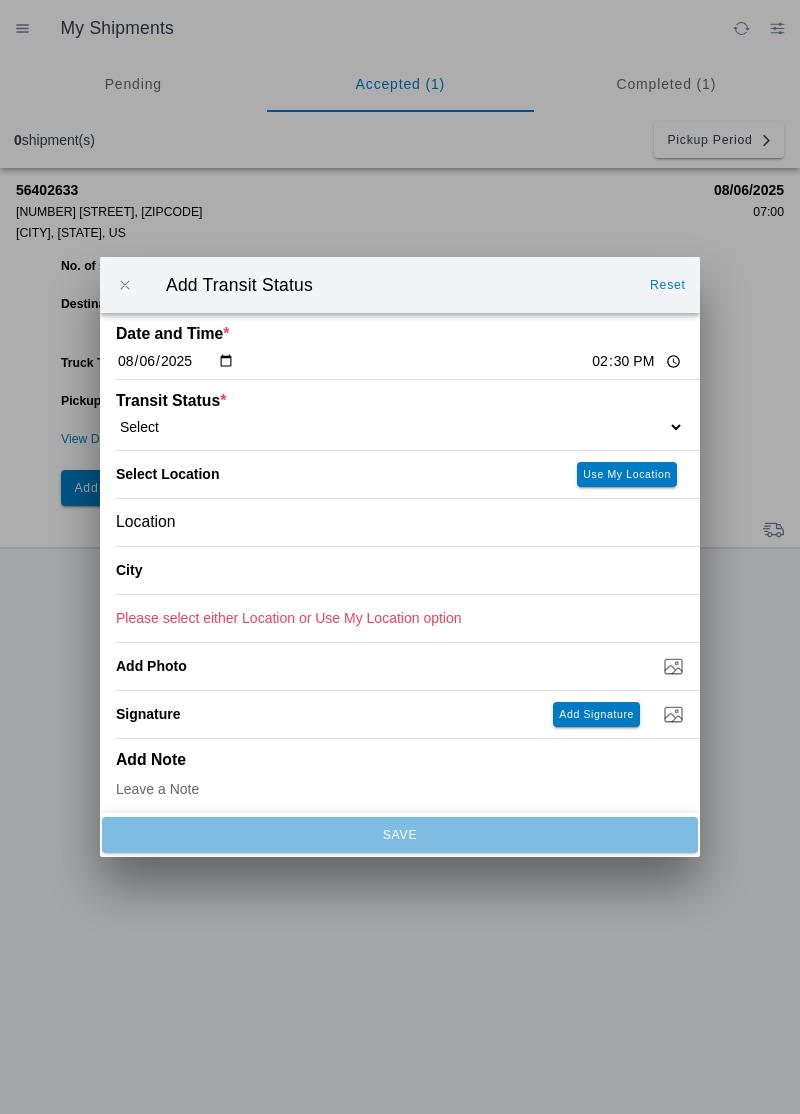 click on "Select  Arrive at Drop Off   Arrive at Pickup   Break Start   Break Stop   Depart Drop Off   Depart Pickup   Shift Complete" 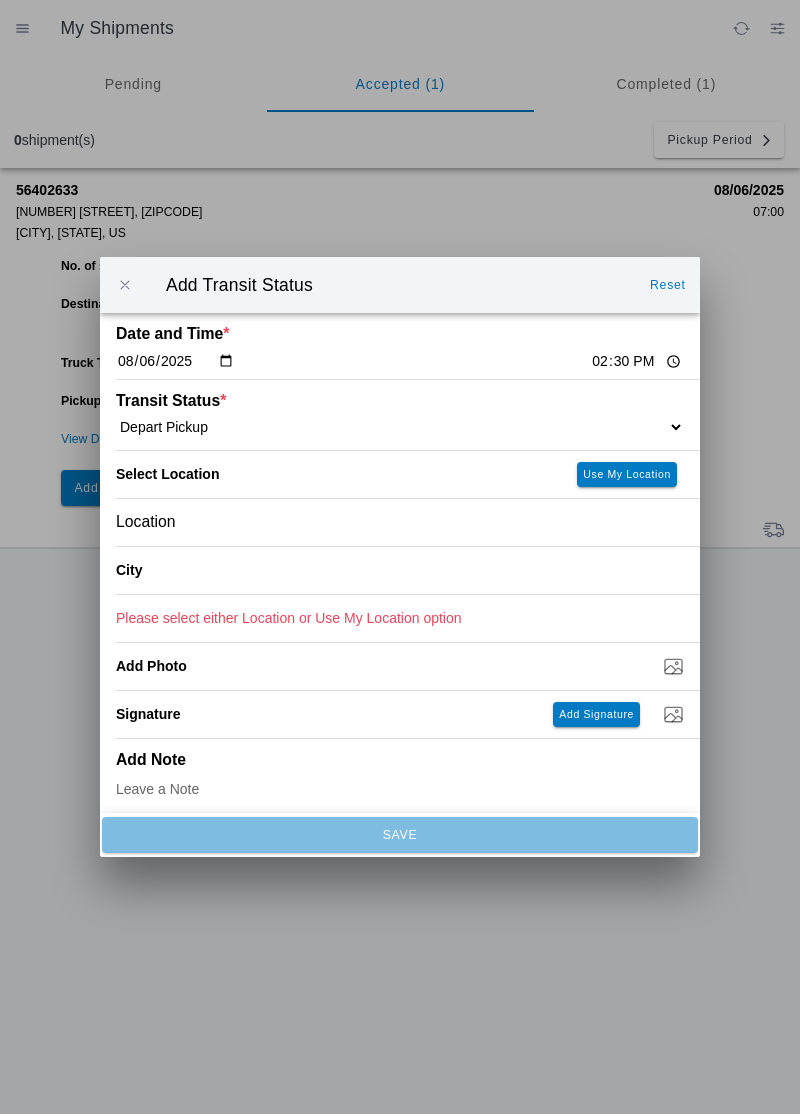 select on "DPTPULOC" 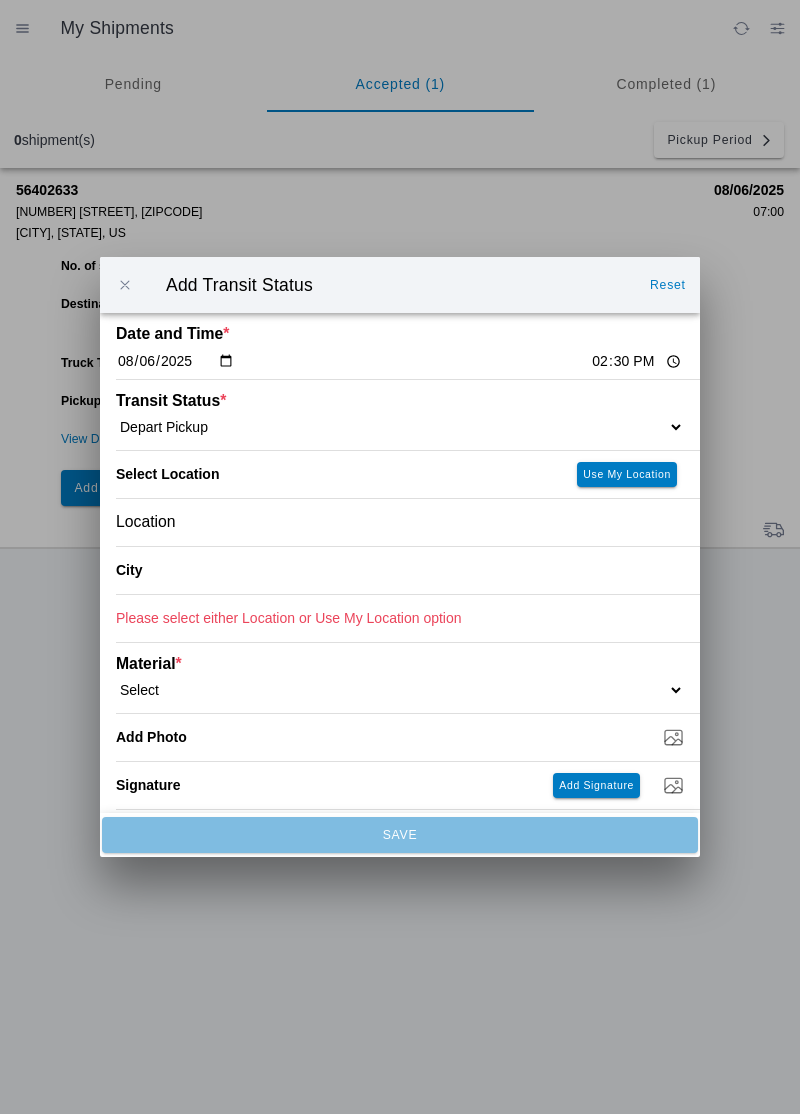 click on "Location" 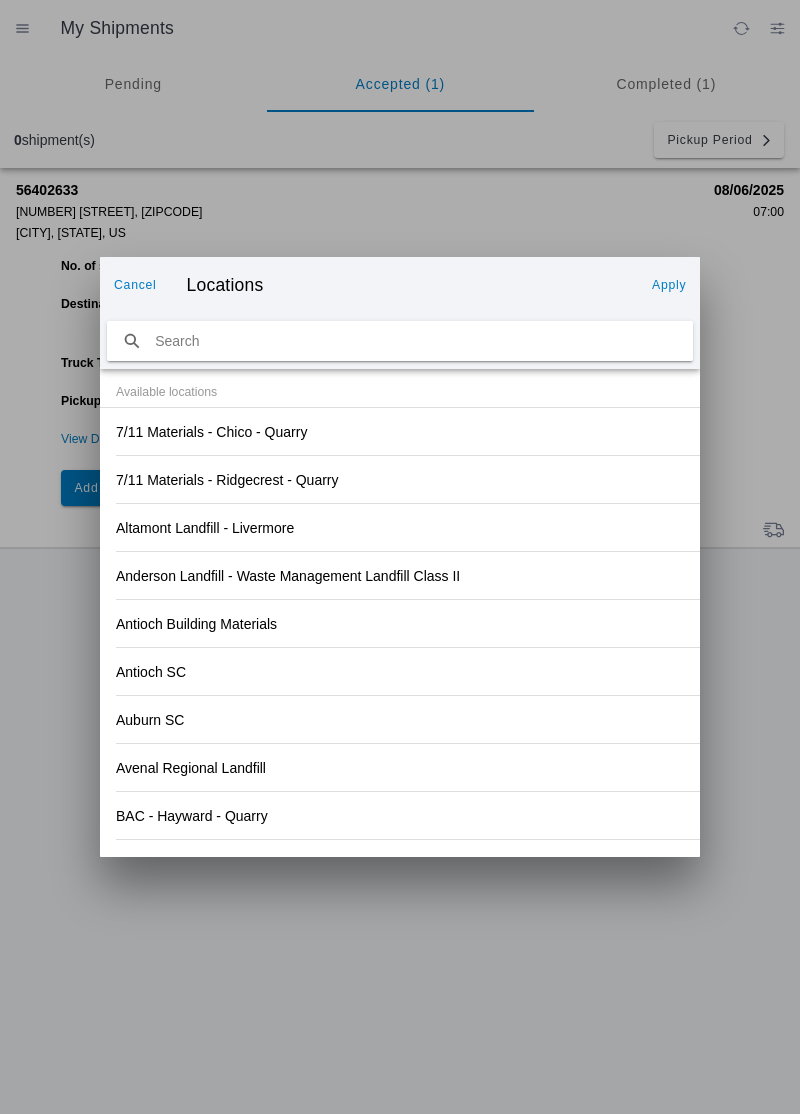 click on "Altamont Landfill - Livermore" 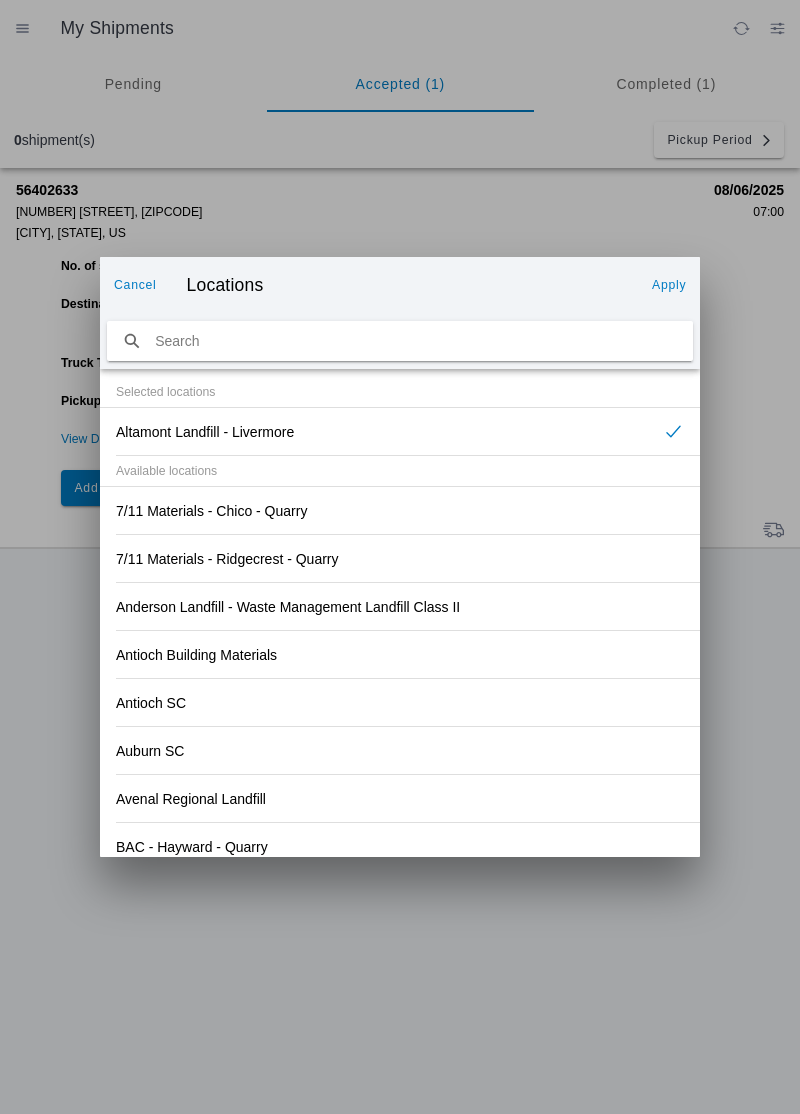 click on "Antioch Building Materials" 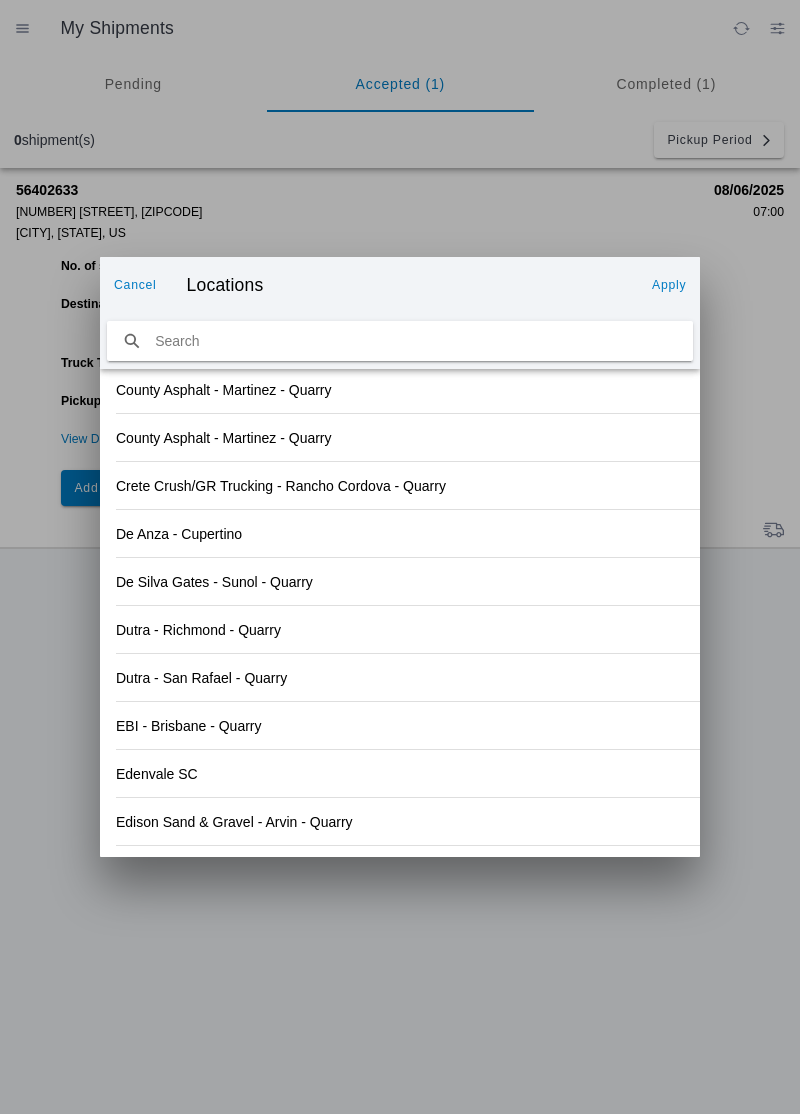 scroll, scrollTop: 2085, scrollLeft: 0, axis: vertical 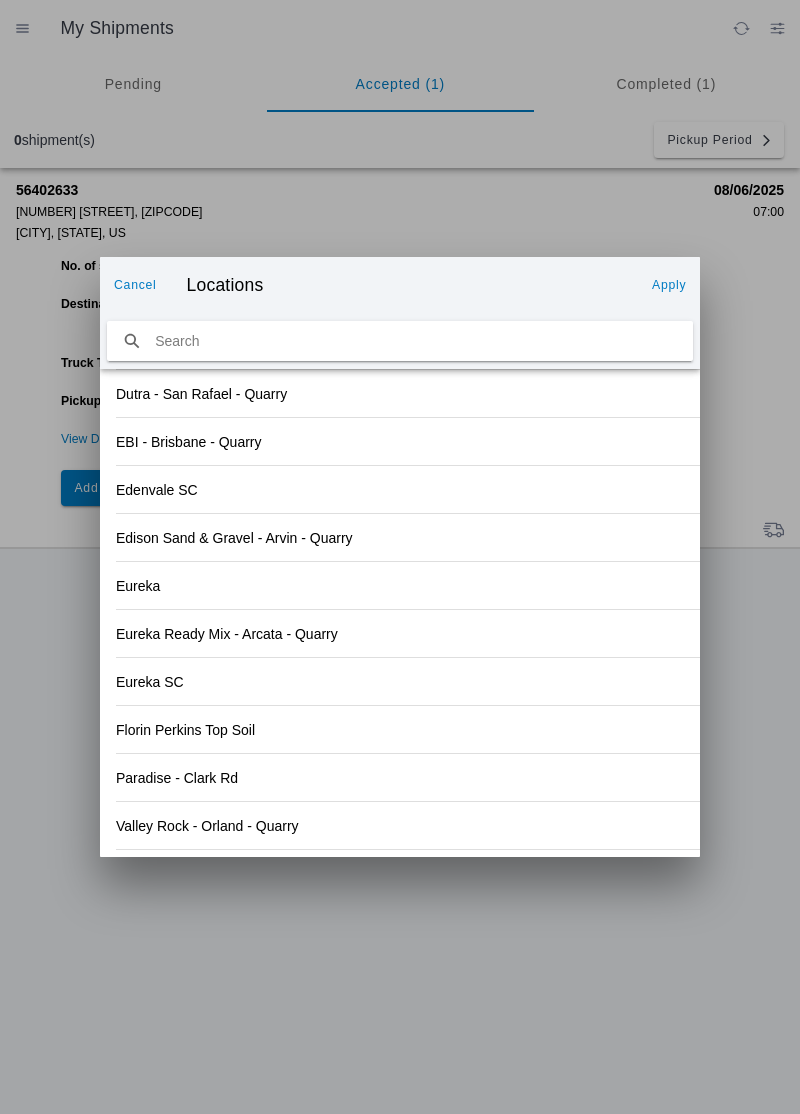 click on "Valley Rock - Orland - Quarry" 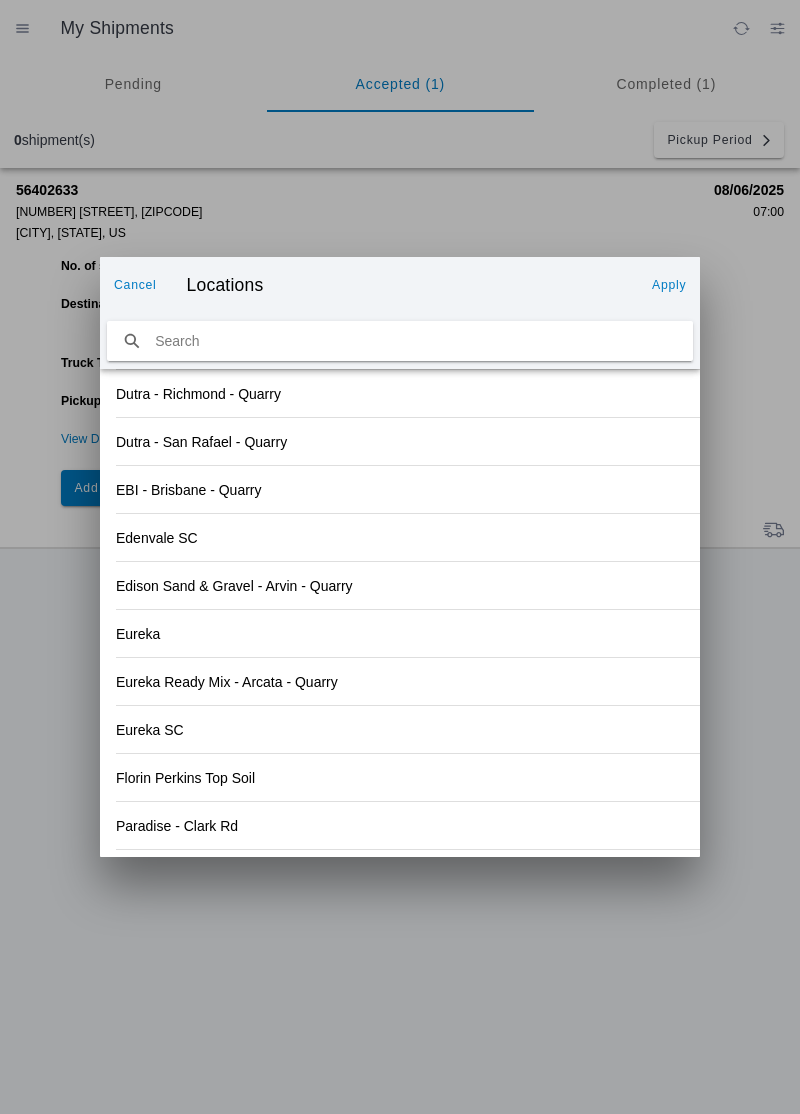 click on "Apply" 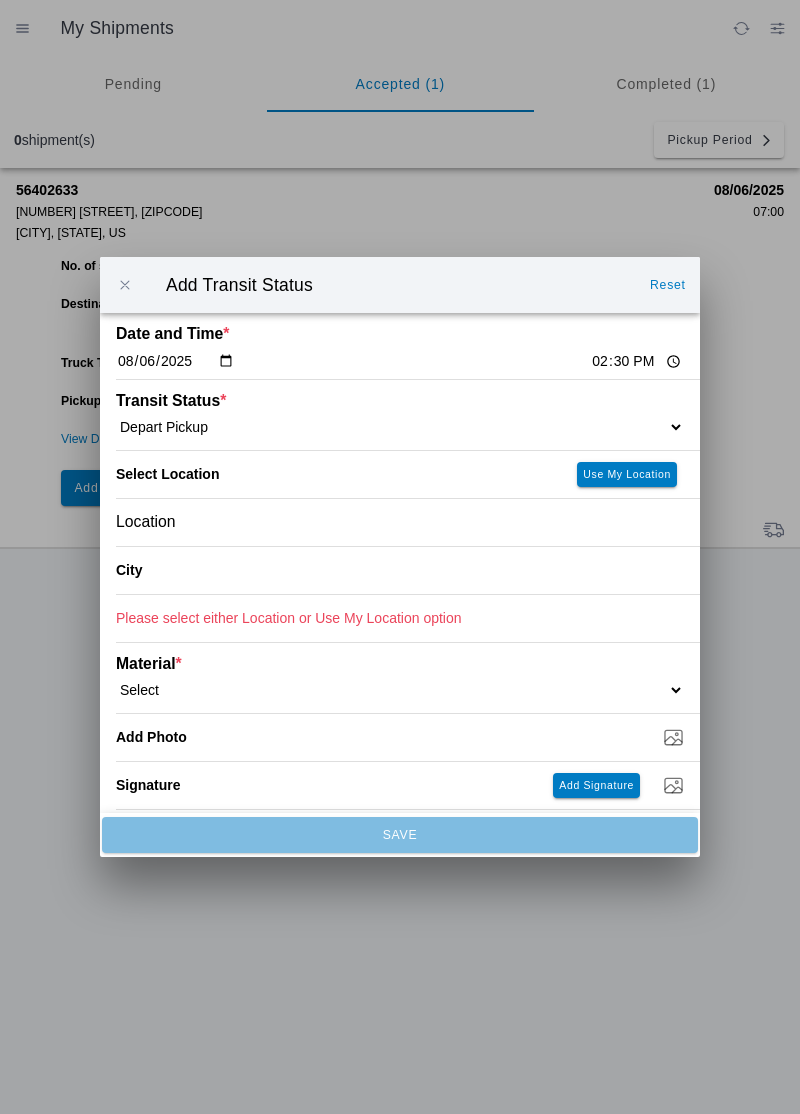 type on "Orland" 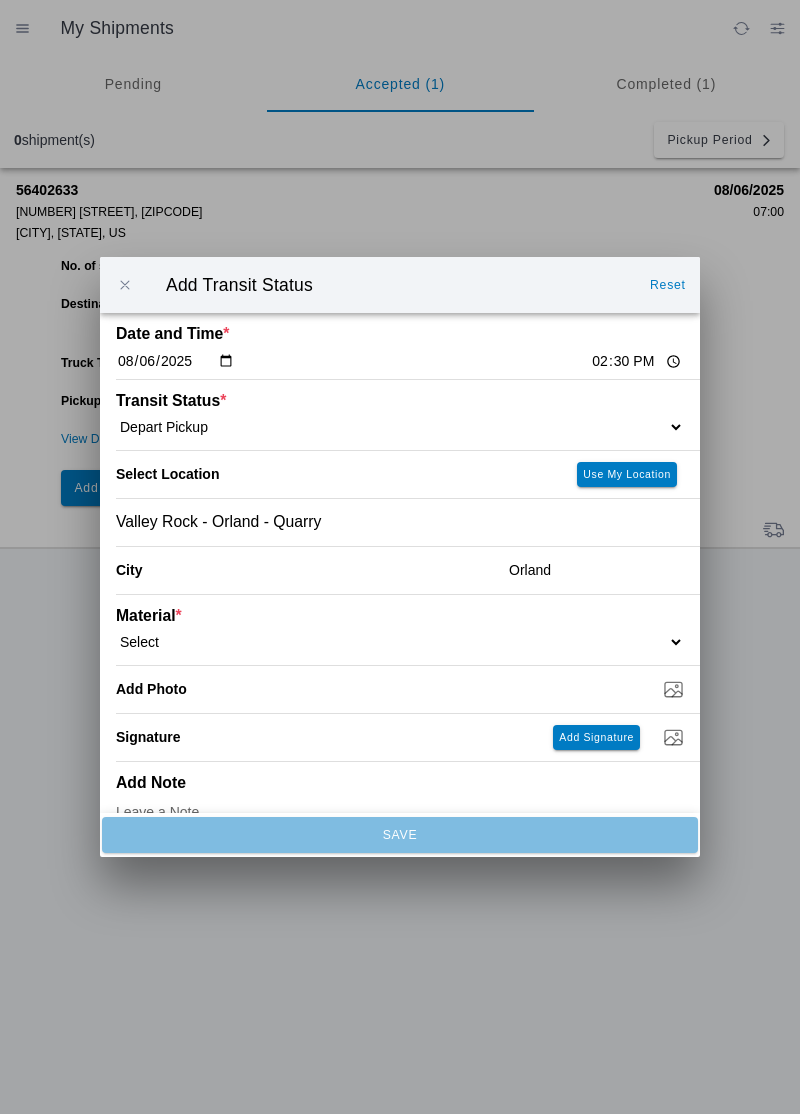 click on "Select  1" x 3" Rock   1" x 4" Rock   2" x 4" Rock   Asphalt Cold Patch   Backfill Spec Lapis Sand (EMS 4123)   Backfill Spec Sand (EMS 4123)   Base Rock (Class 2)   Broken Concrete/Asphalt   C-Ballast   Crushed Base Rock (3/4")   D-Ballast   Drain Rock (1.5")   Drain Rock (3/4")   Dry Spoils   Oversized Concrete/Asphalt   Palletized EZ Street   Premium Asphalt Cold Patch   Recycled Base Rock (Class 2)   Rip Rap   Top Soil" 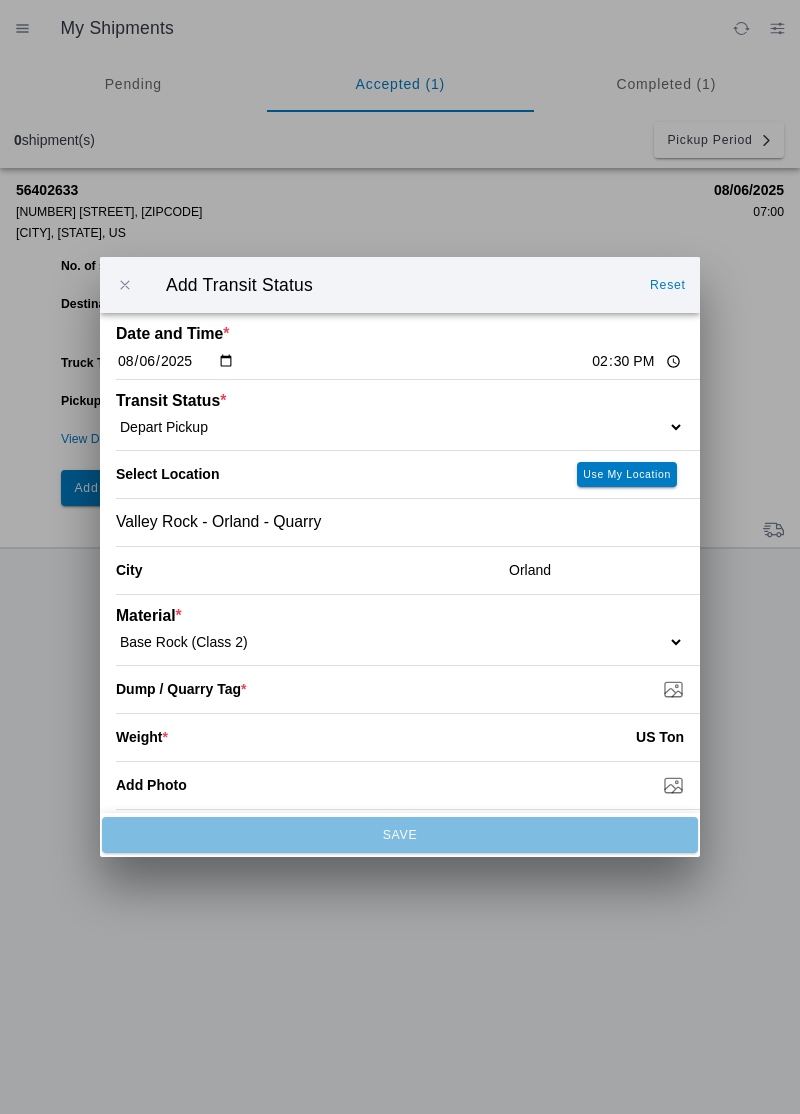 click on "Dump / Quarry Tag  *" at bounding box center [408, 689] 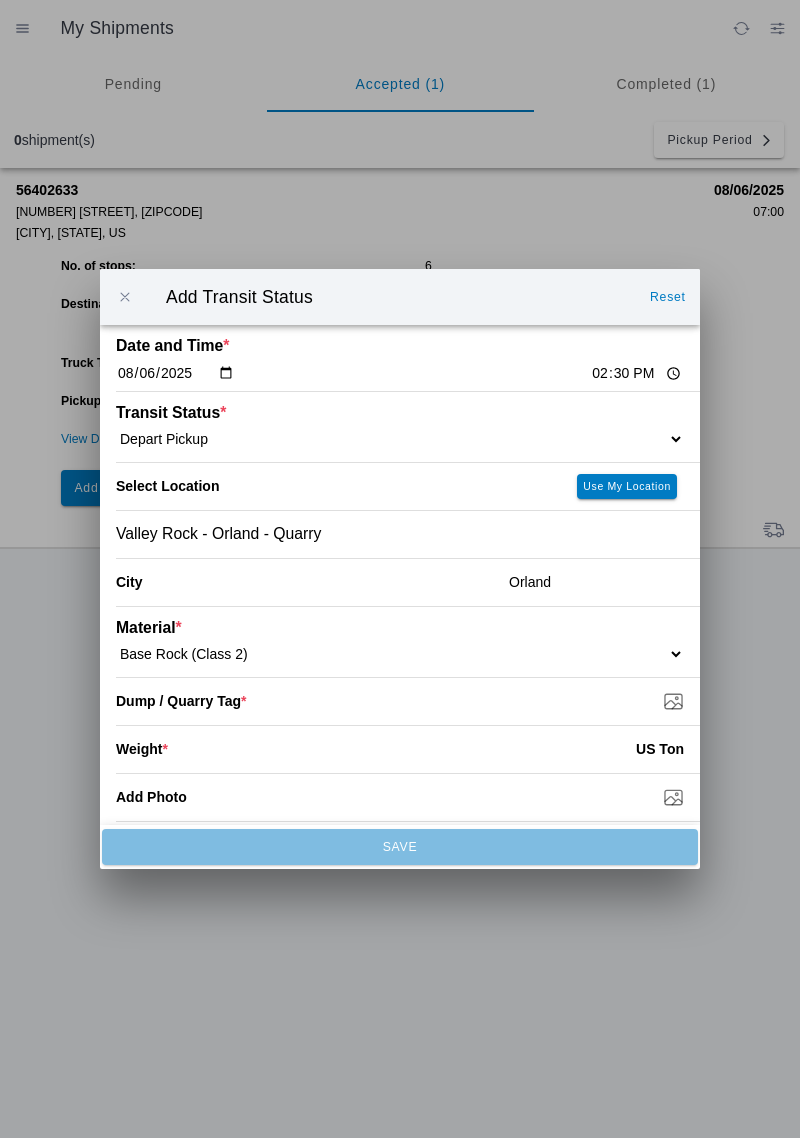 type on "C:\fakepath\17545180585448482377190345037249.jpg" 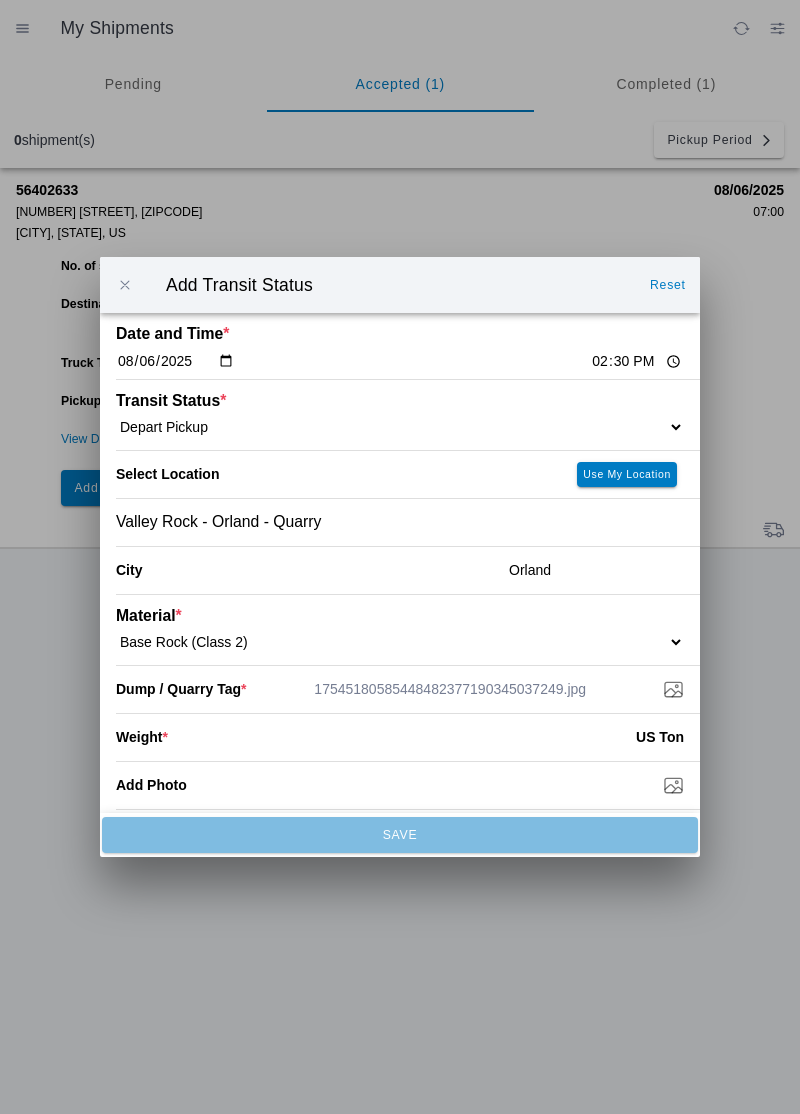 click 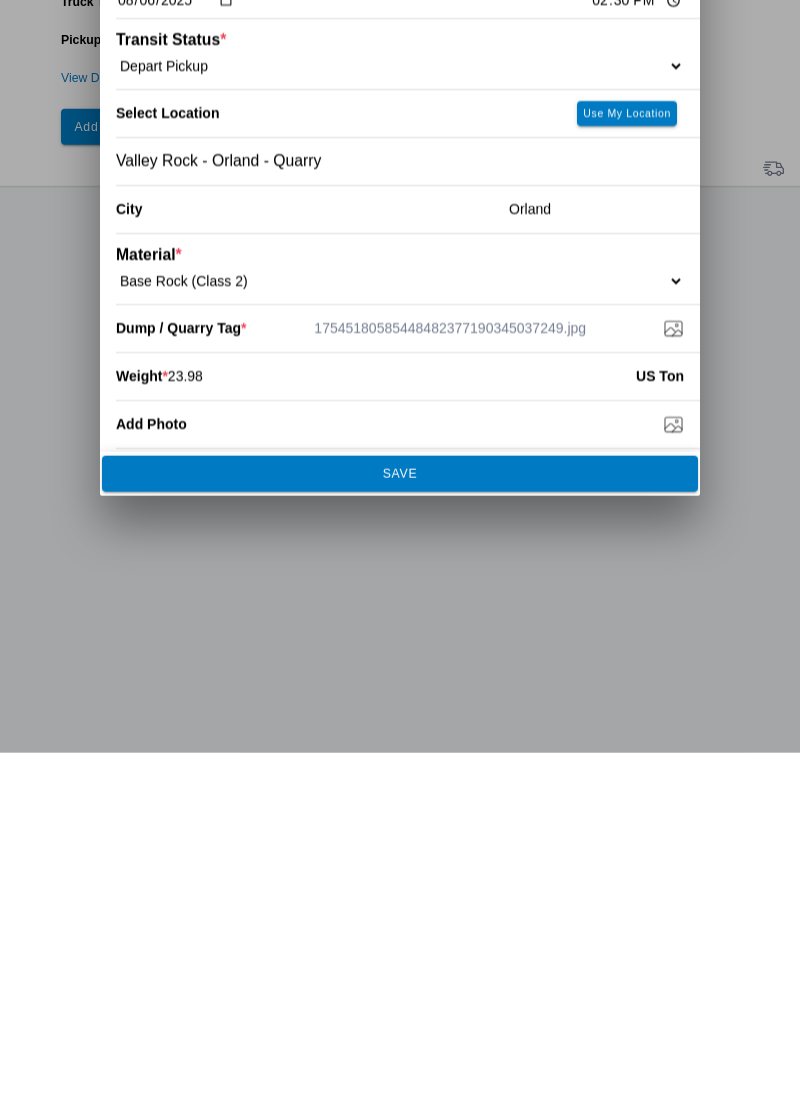 type on "23.98" 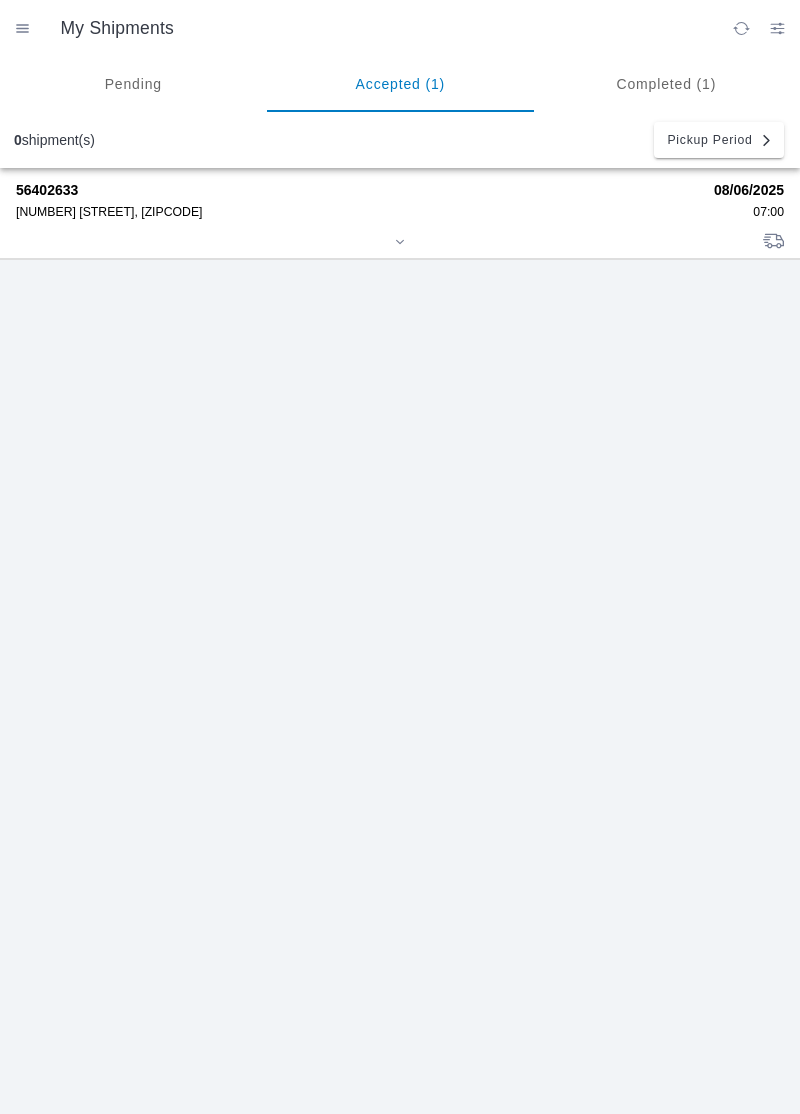 click on "[NUMBER] [STREET], [POSTAL_CODE]" 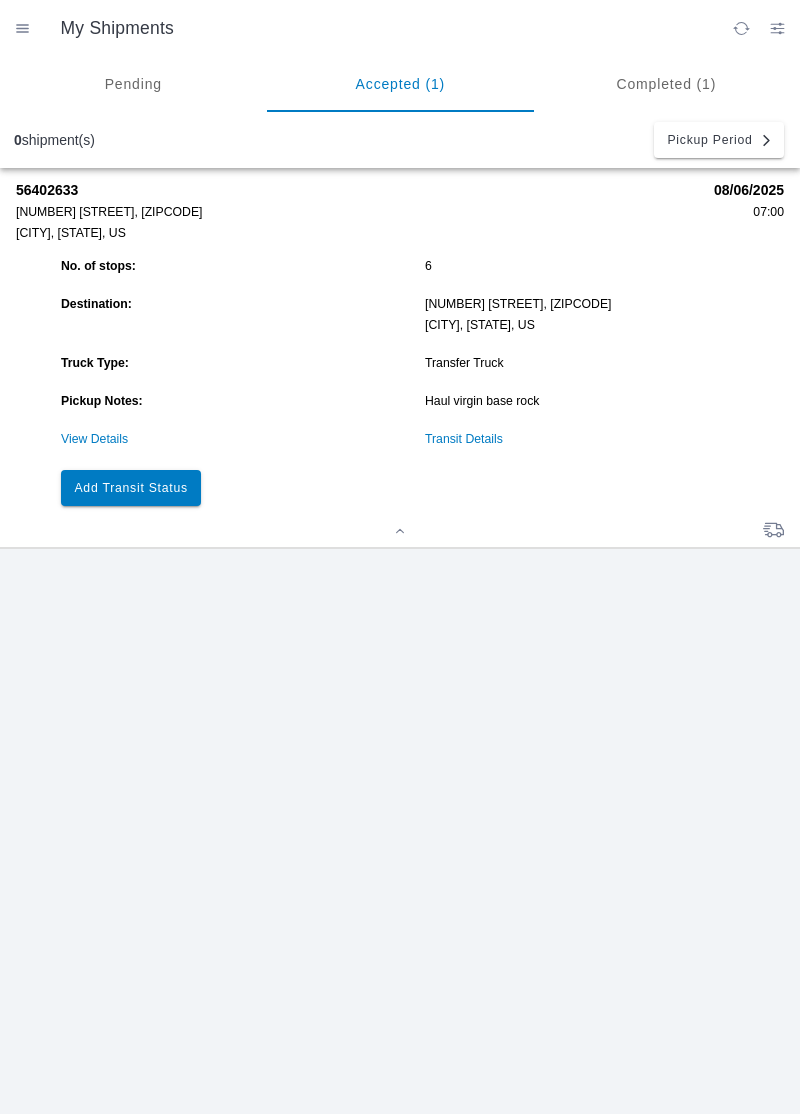 click on "Add Transit Status" 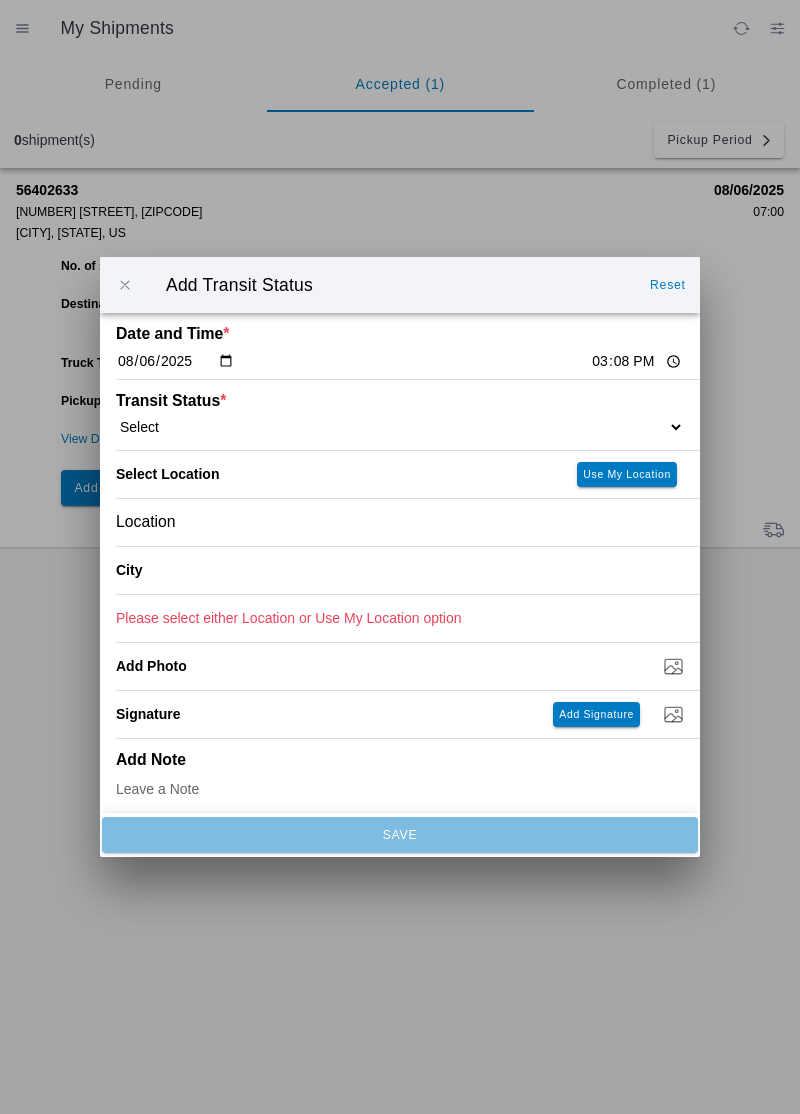 click on "15:08" 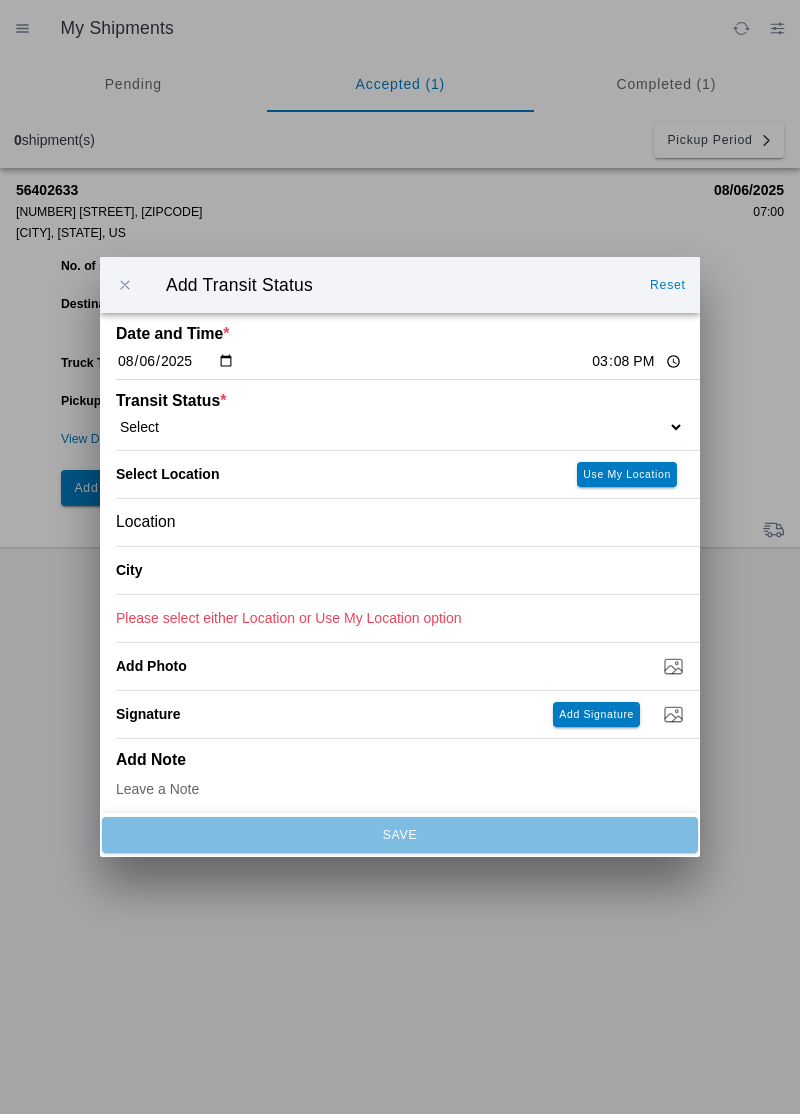 type on "15:18" 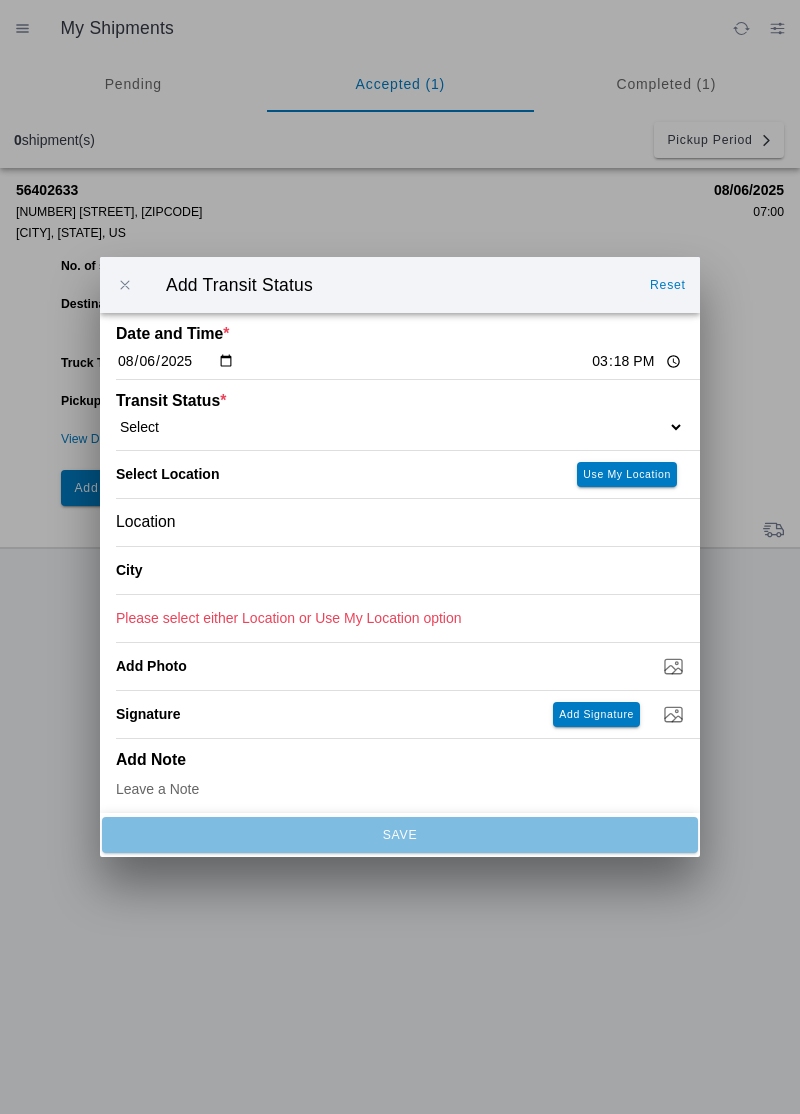 click on "Select  Arrive at Drop Off   Arrive at Pickup   Break Start   Break Stop   Depart Drop Off   Depart Pickup   Shift Complete" 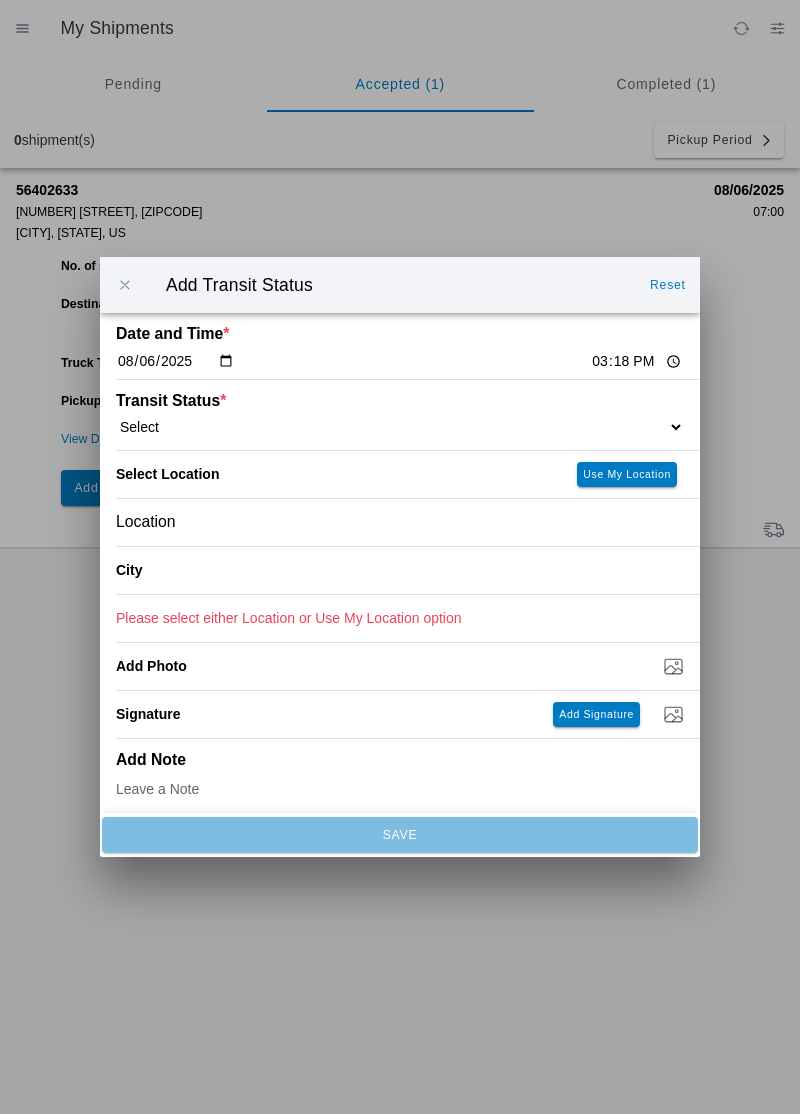 select on "ARVDLVLOC" 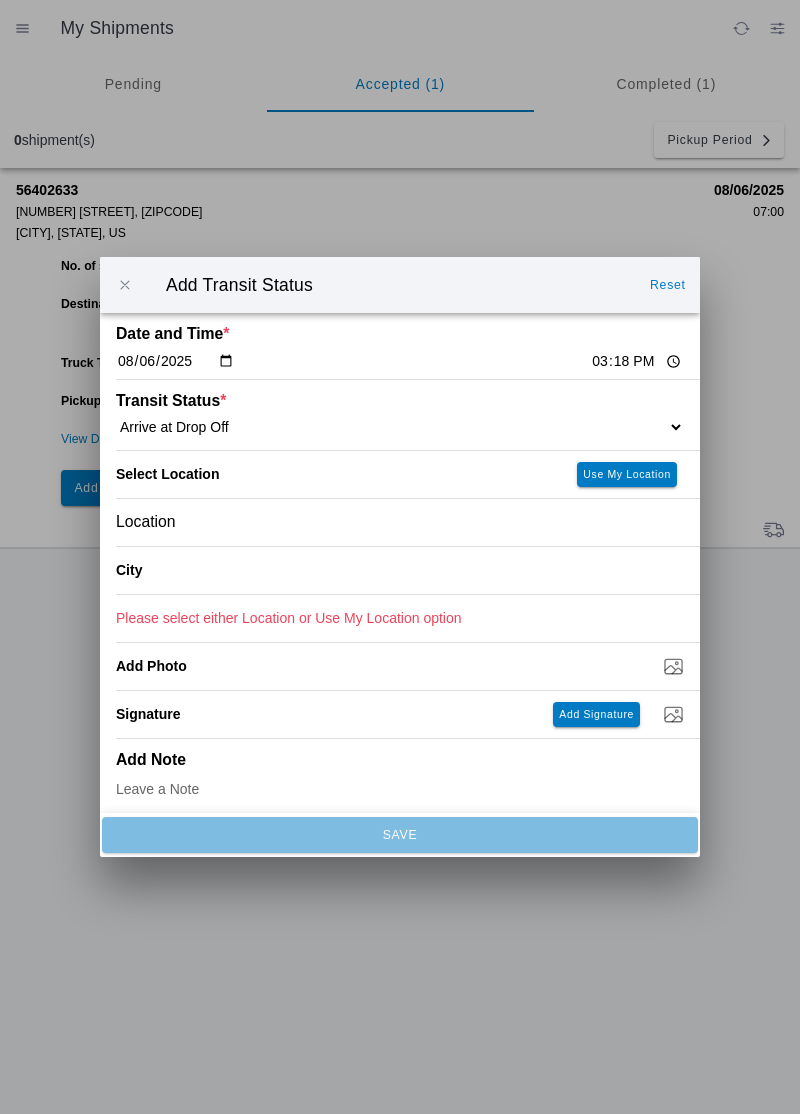 click on "Location" 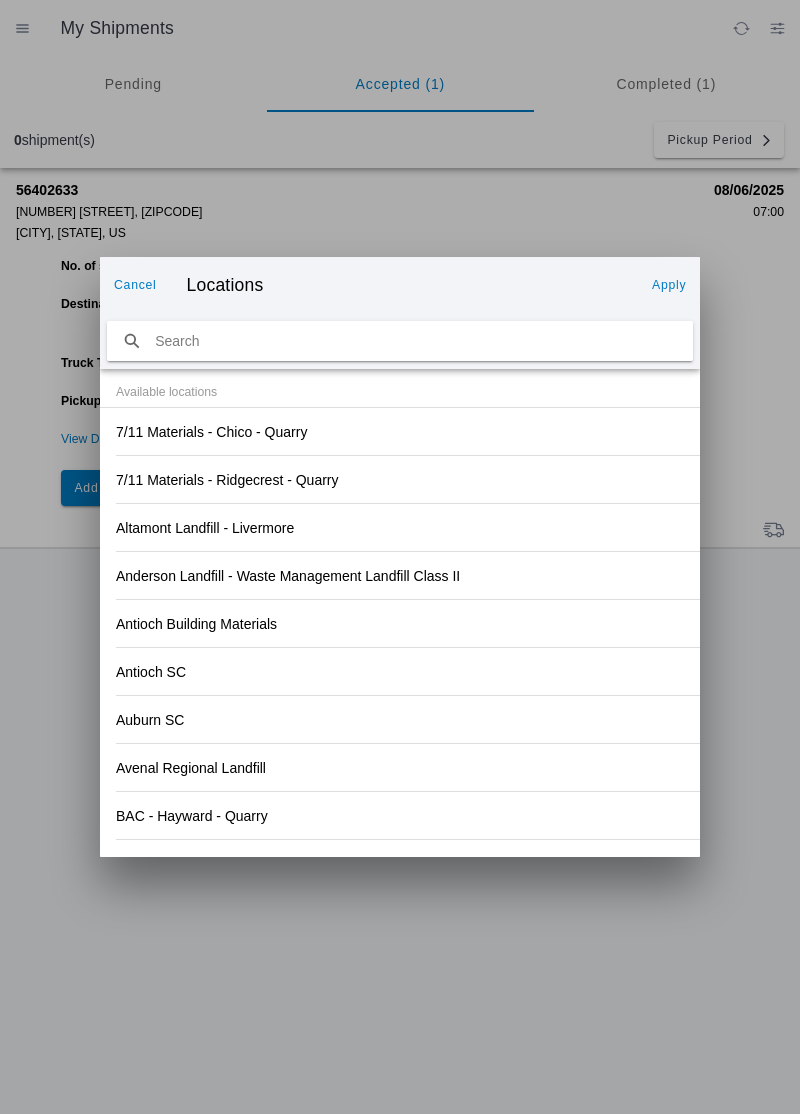 click on "Antioch SC" 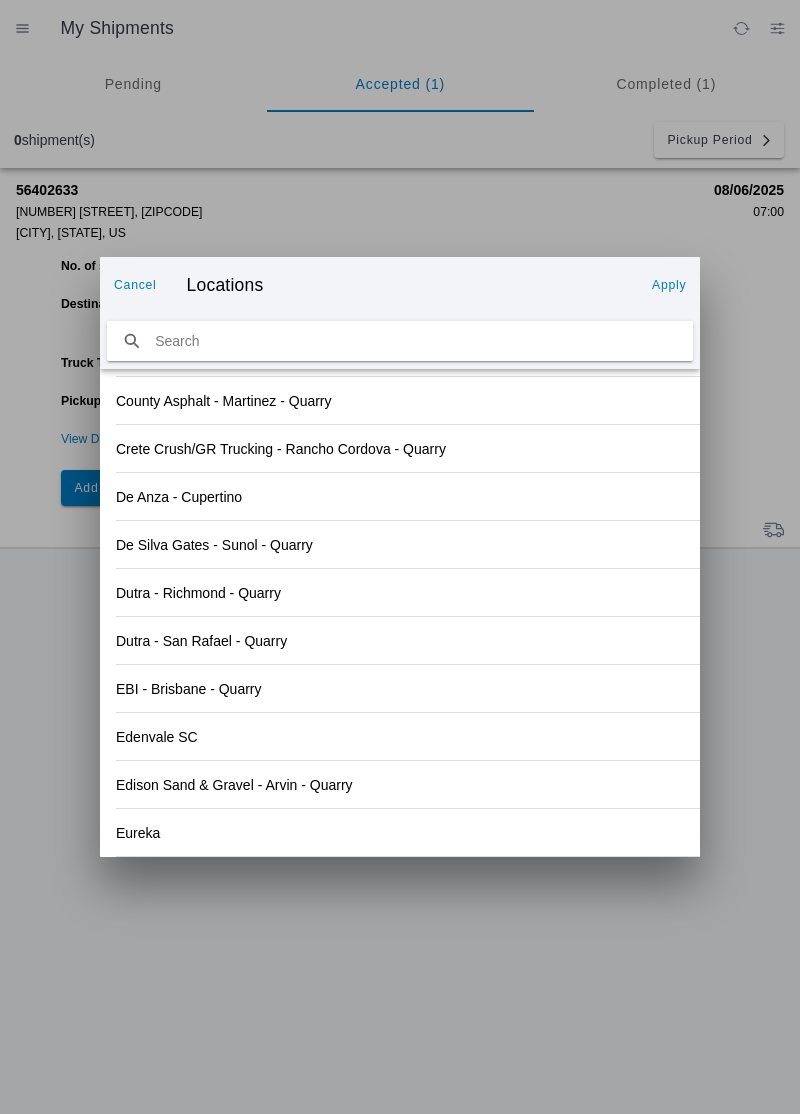 scroll, scrollTop: 2085, scrollLeft: 0, axis: vertical 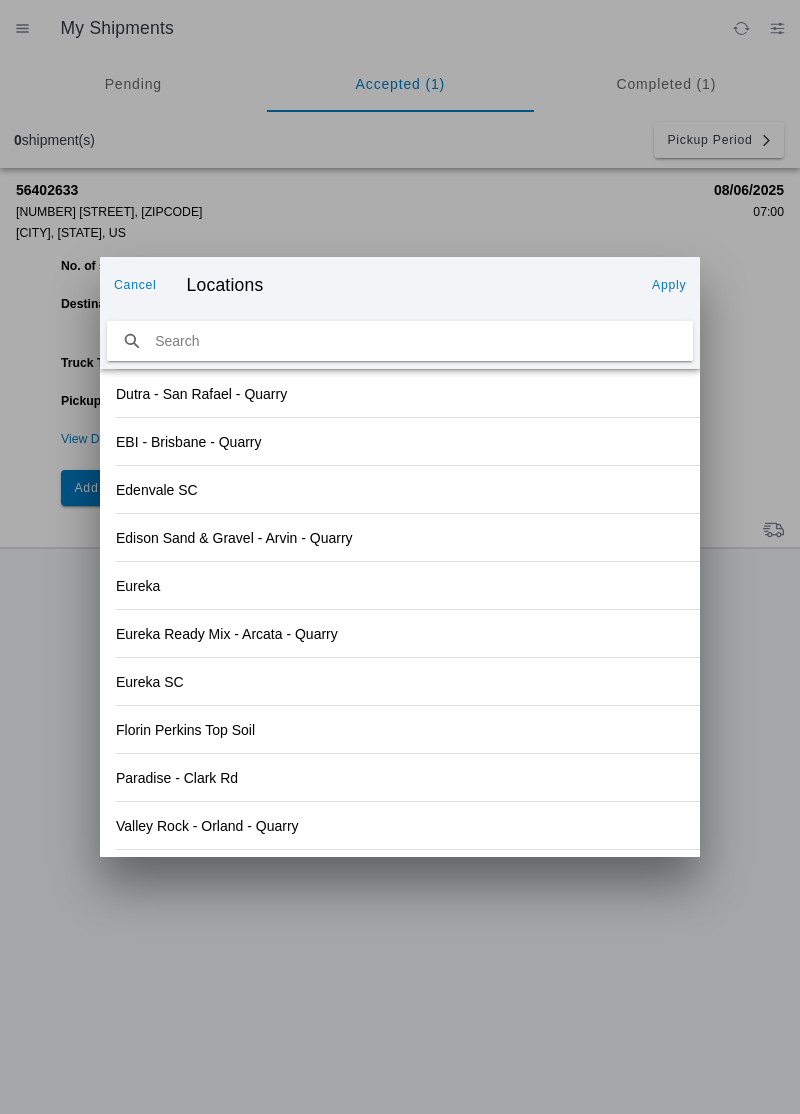 click on "Paradise - Clark Rd" 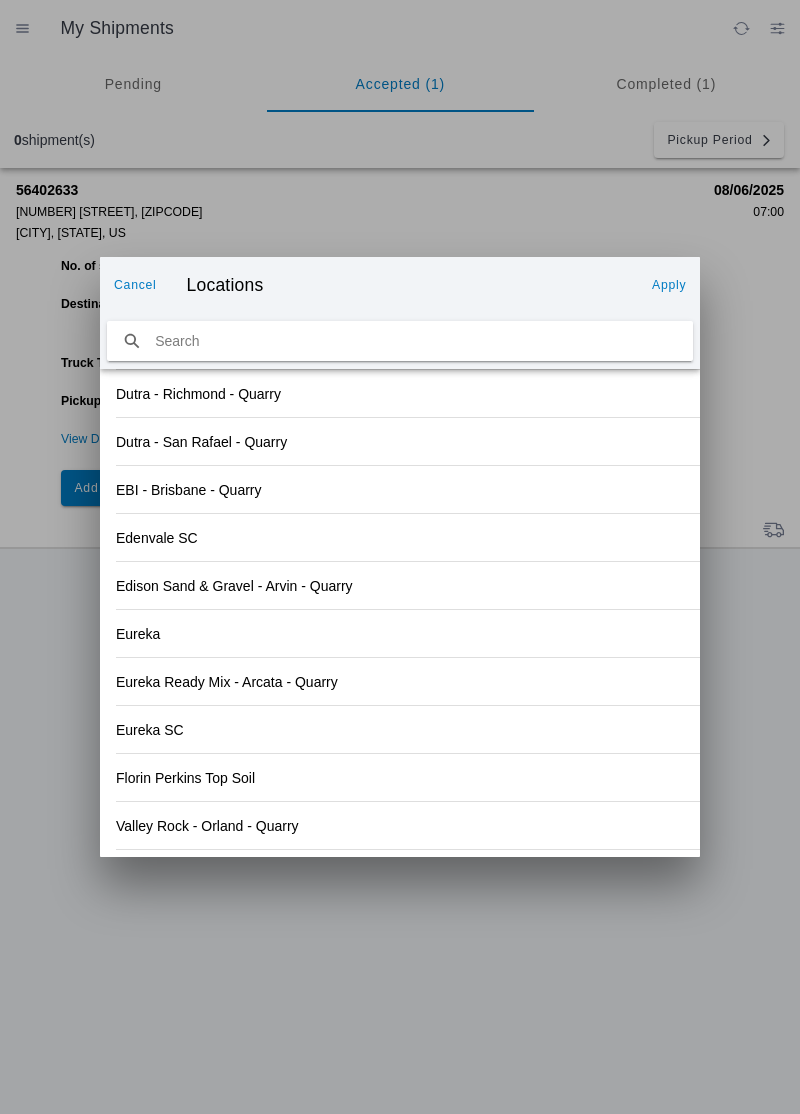 click on "Apply" 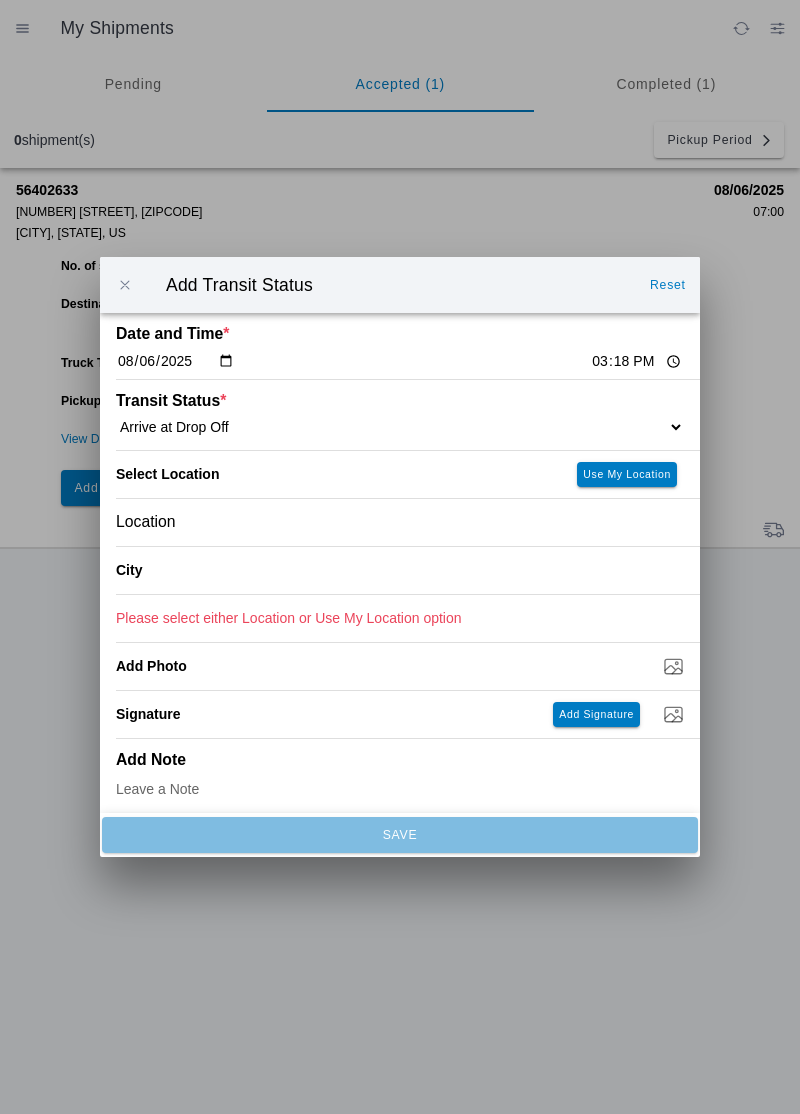 type on "Paradise" 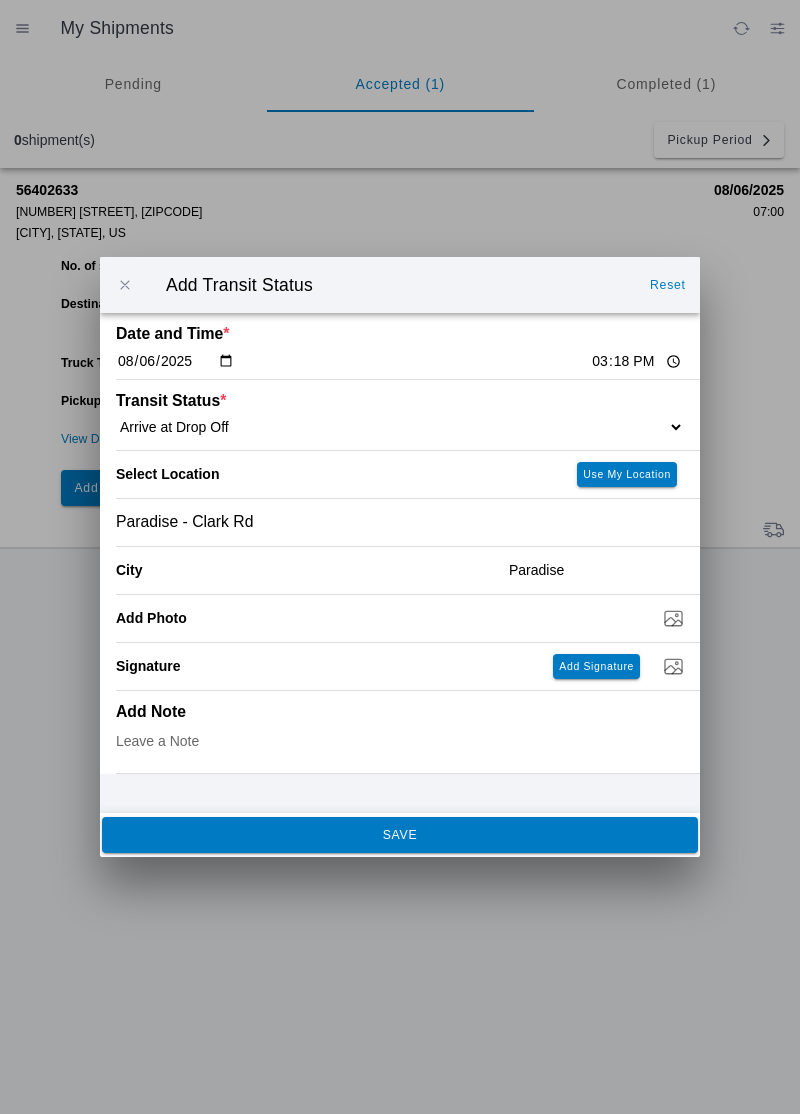 click at bounding box center [400, 557] 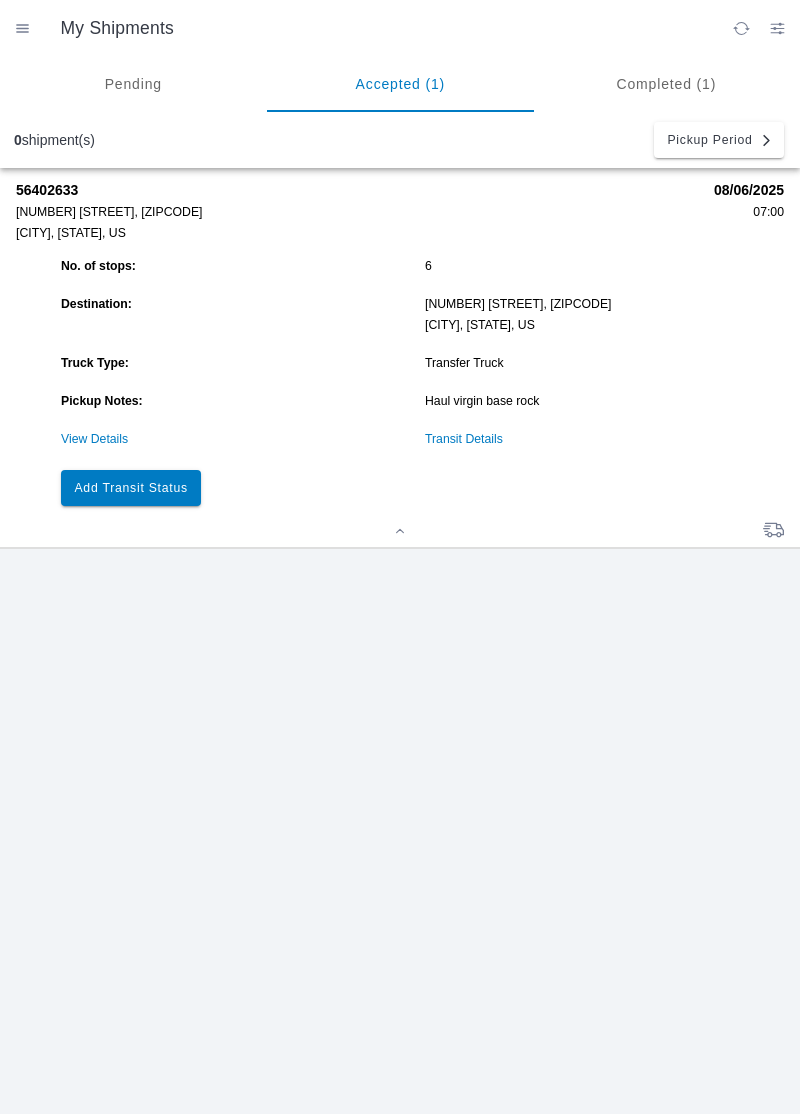 click on "Add Transit Status" 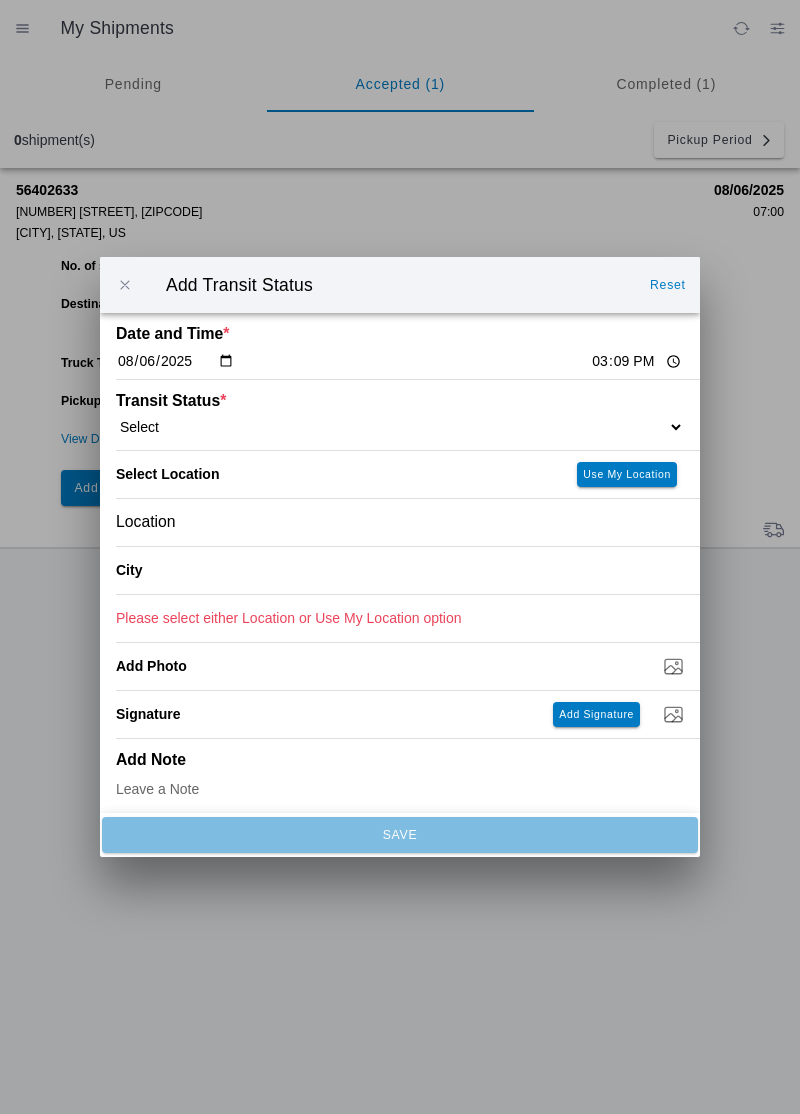 click on "15:09" 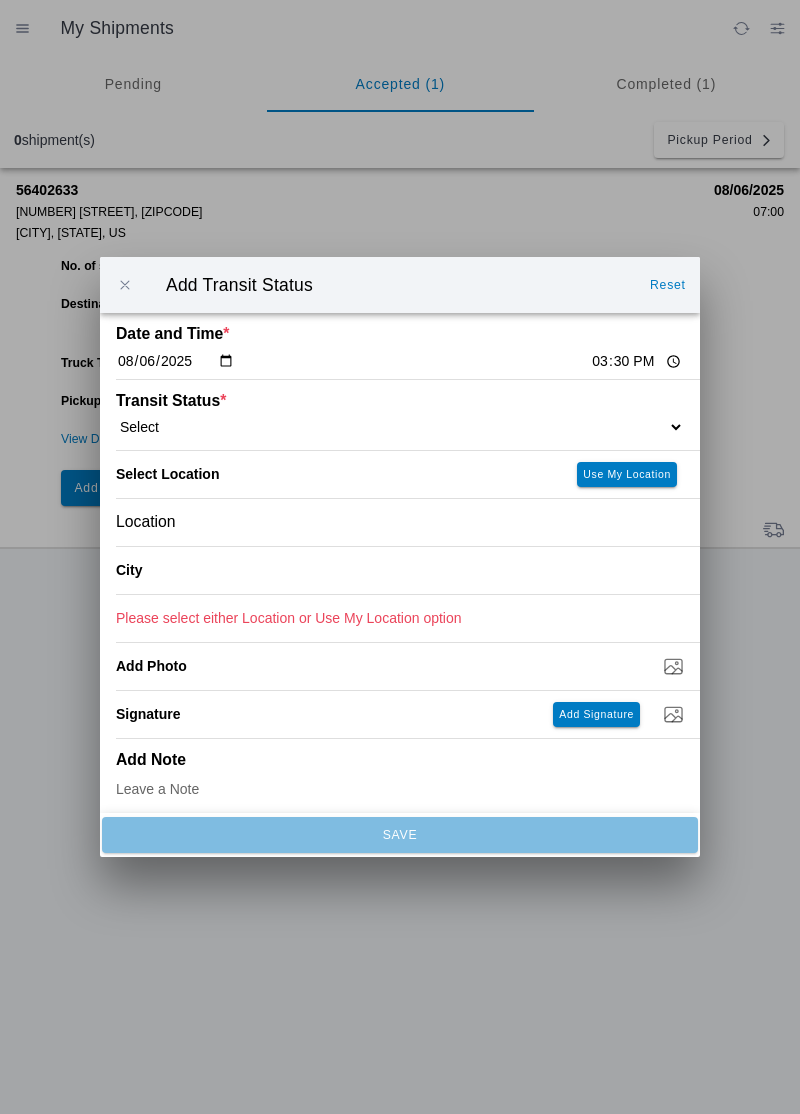 click on "Select  Arrive at Drop Off   Arrive at Pickup   Break Start   Break Stop   Depart Drop Off   Depart Pickup   Shift Complete" 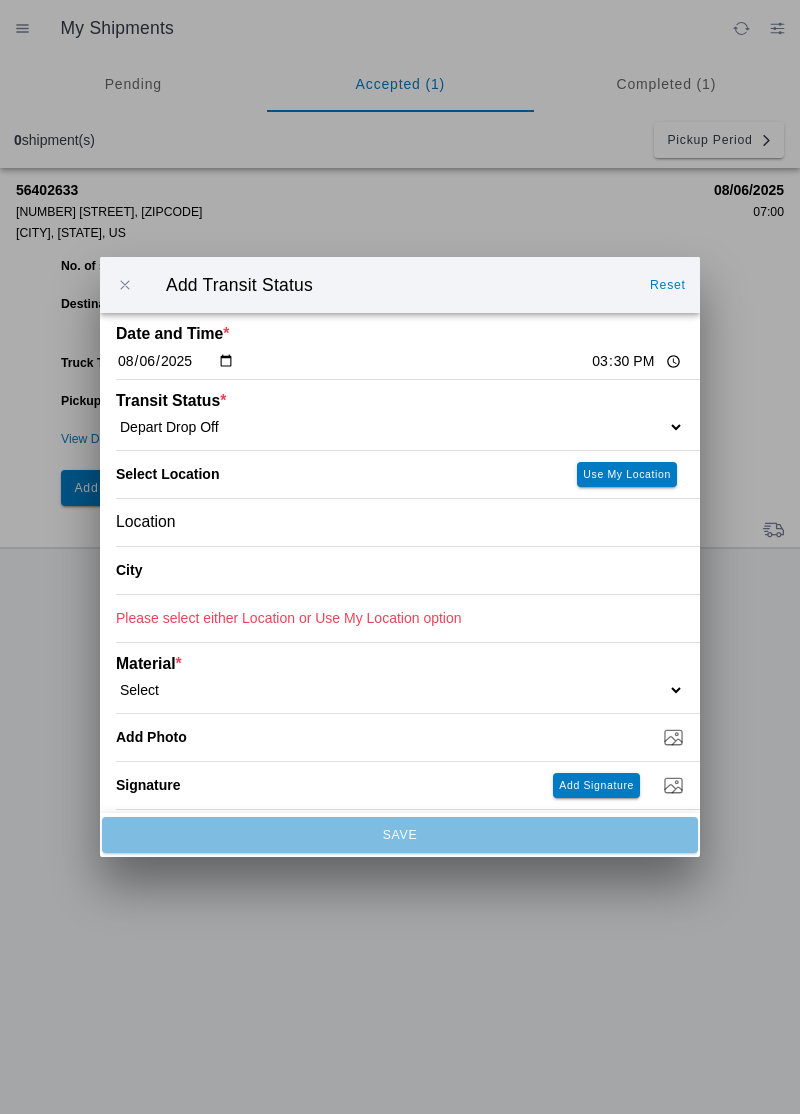 click on "Location" 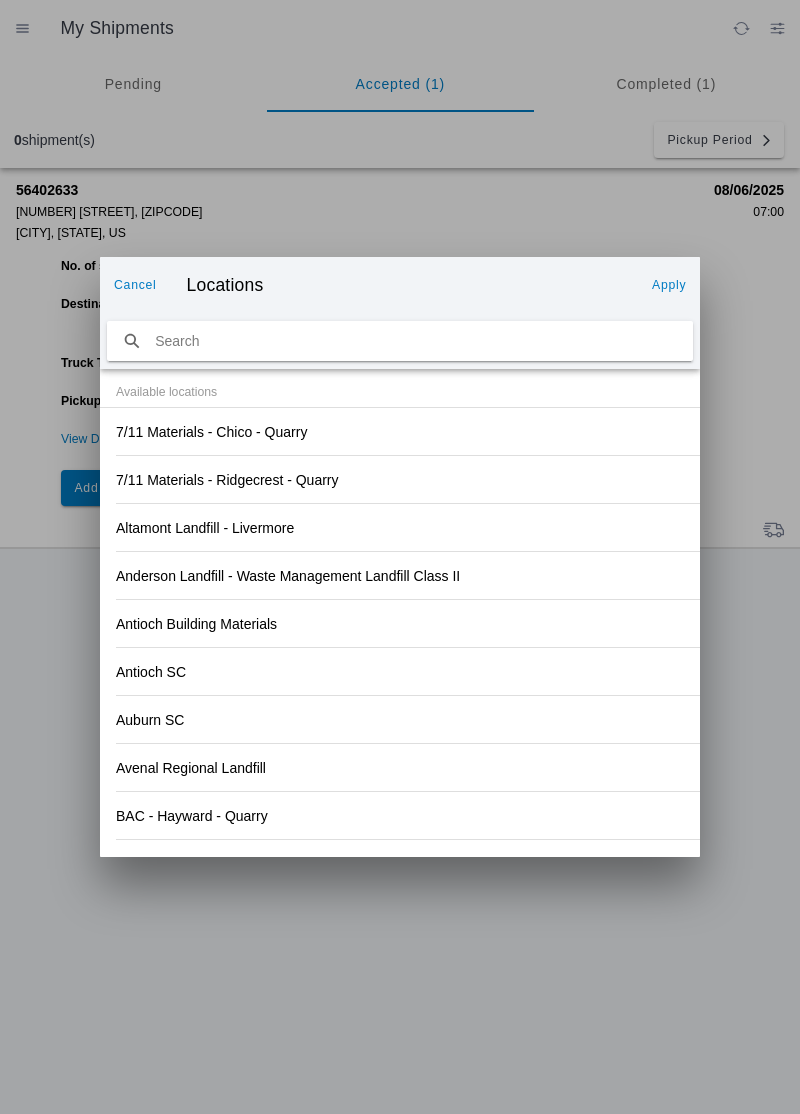 click on "Antioch Building Materials" 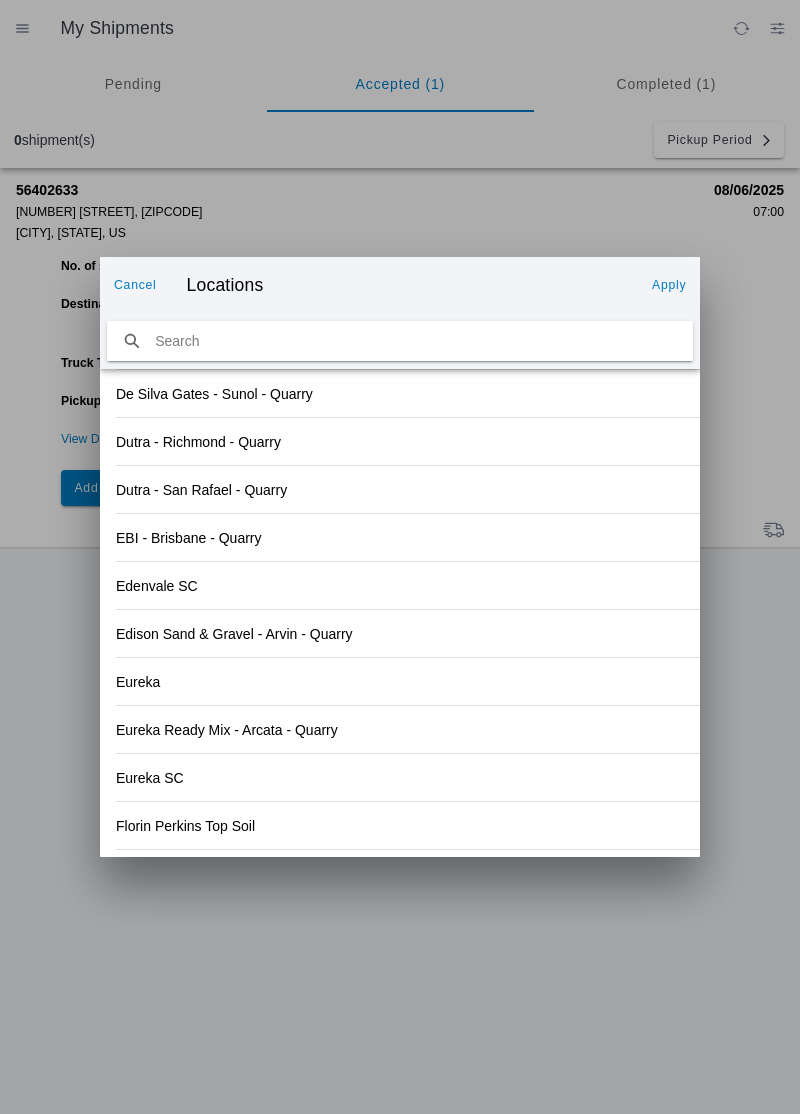 scroll, scrollTop: 2085, scrollLeft: 0, axis: vertical 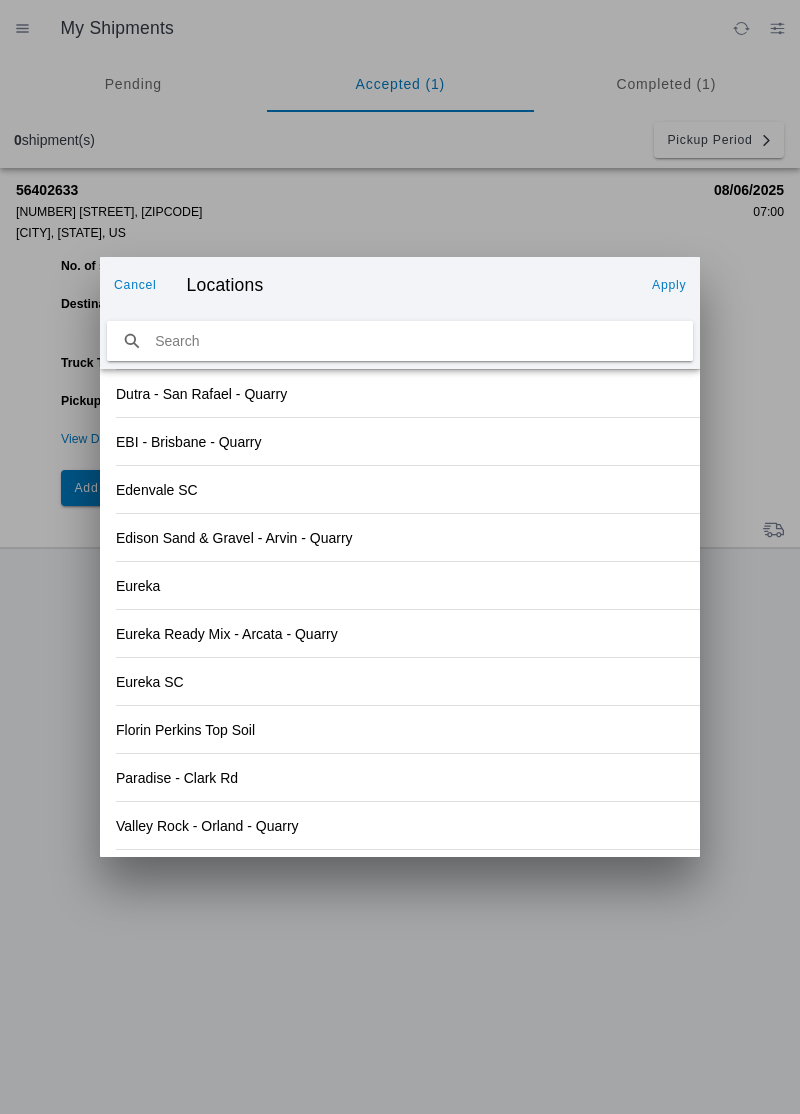 click on "Paradise - Clark Rd" 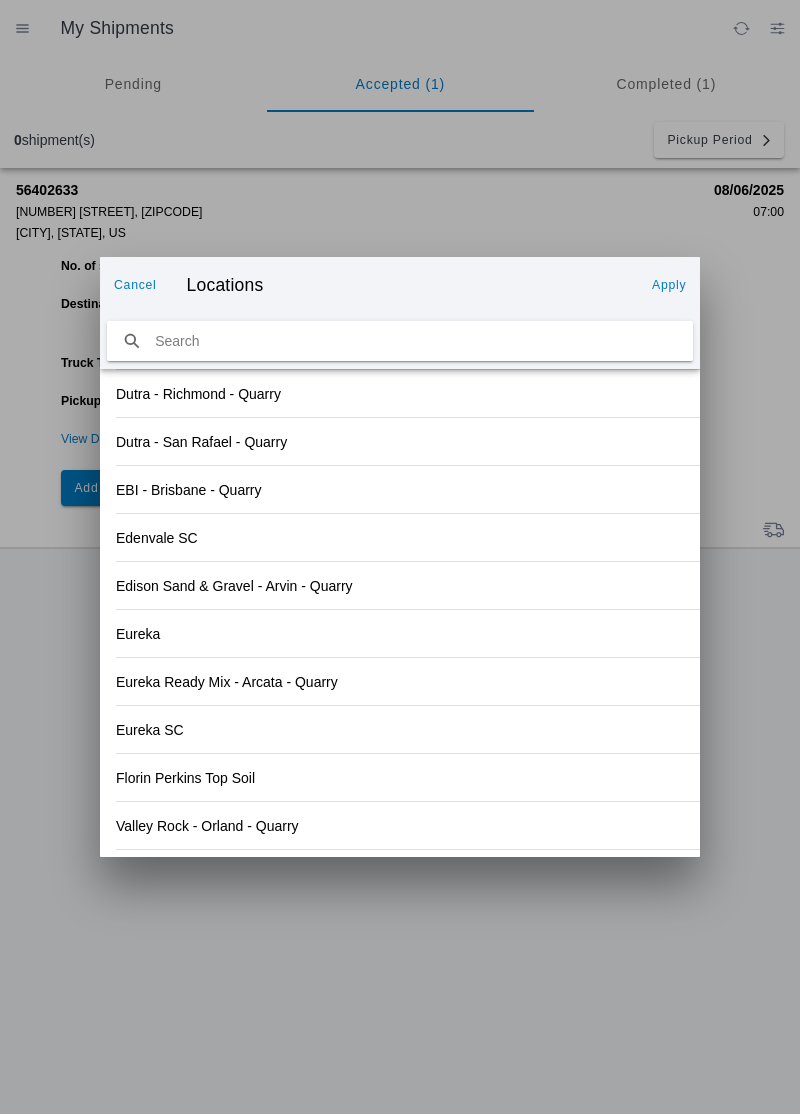 scroll, scrollTop: 2085, scrollLeft: 0, axis: vertical 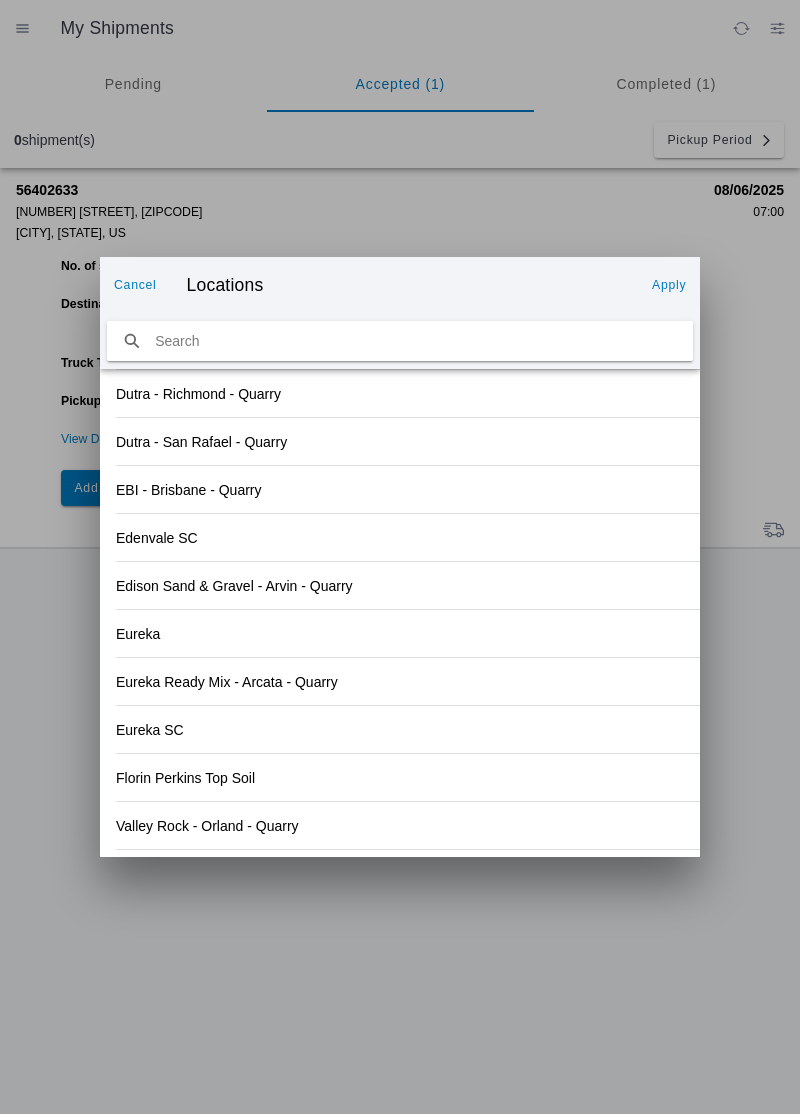 click on "Apply" 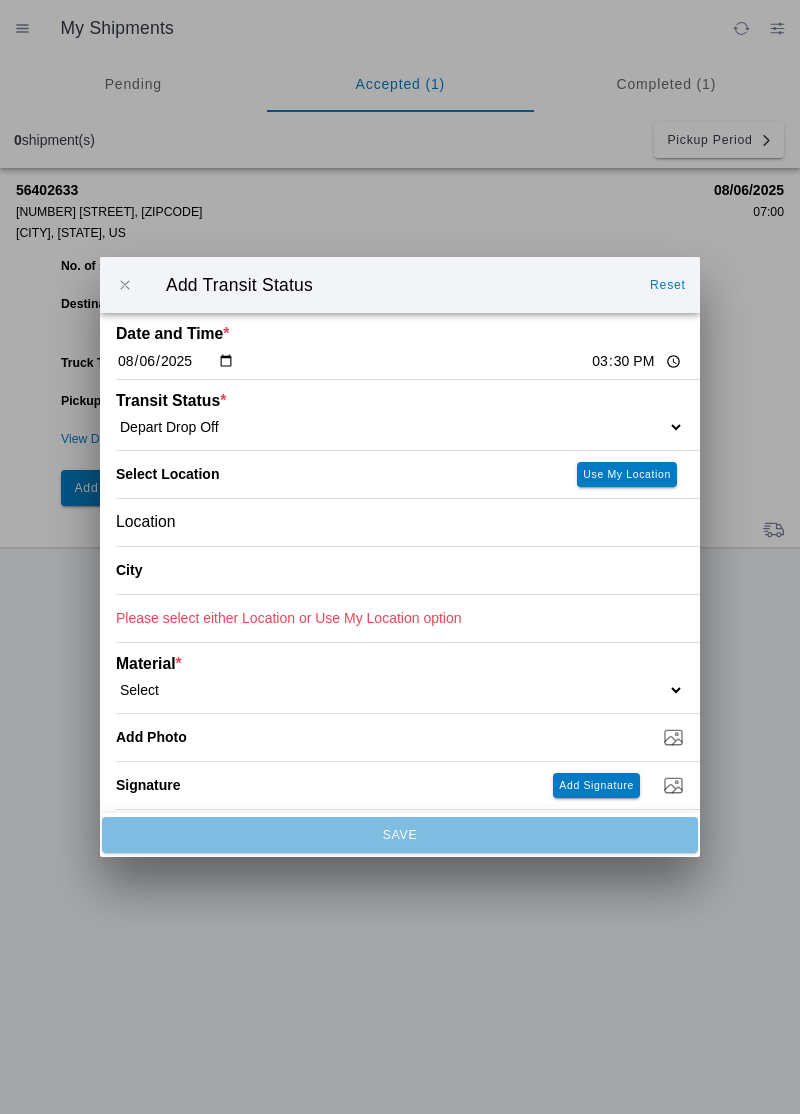 type on "Paradise" 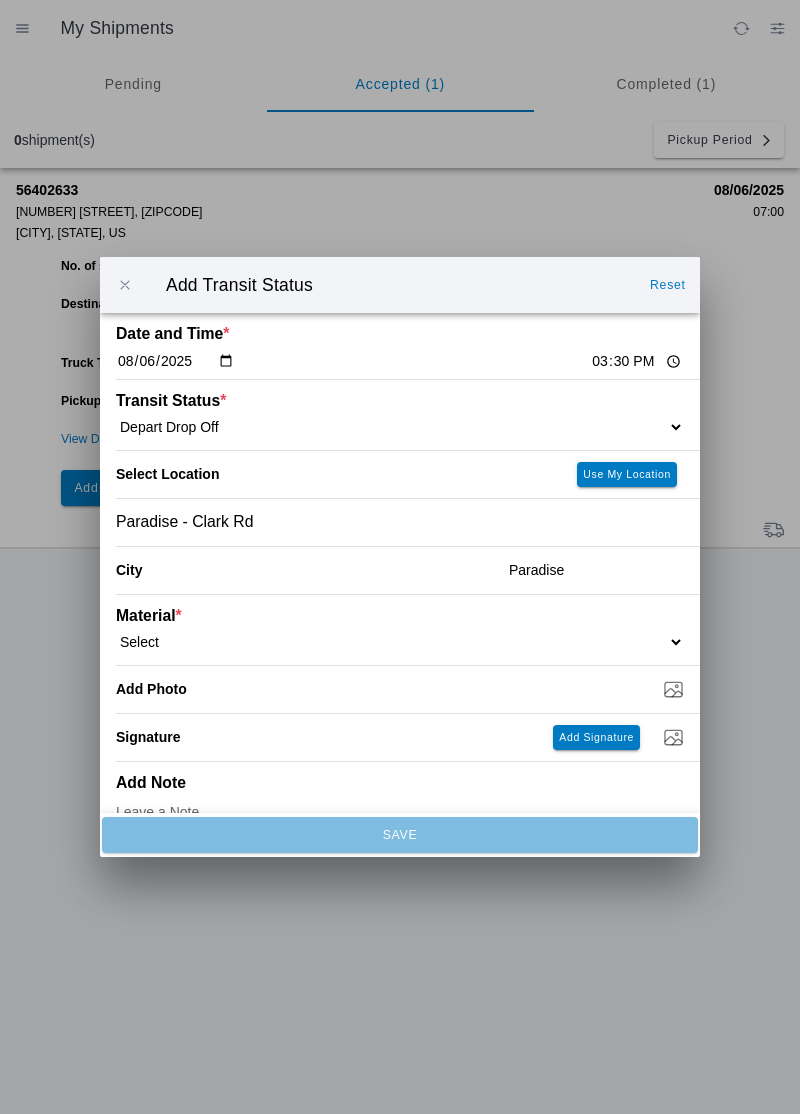 click on "Select  1" x 3" Rock   1" x 4" Rock   2" x 4" Rock   Asphalt Cold Patch   Backfill Spec Lapis Sand (EMS 4123)   Backfill Spec Sand (EMS 4123)   Base Rock (Class 2)   Broken Concrete/Asphalt   C-Ballast   Crushed Base Rock (3/4")   D-Ballast   Drain Rock (1.5")   Drain Rock (3/4")   Dry Spoils   Oversized Concrete/Asphalt   Palletized EZ Street   Premium Asphalt Cold Patch   Recycled Base Rock (Class 2)   Rip Rap   Top Soil" 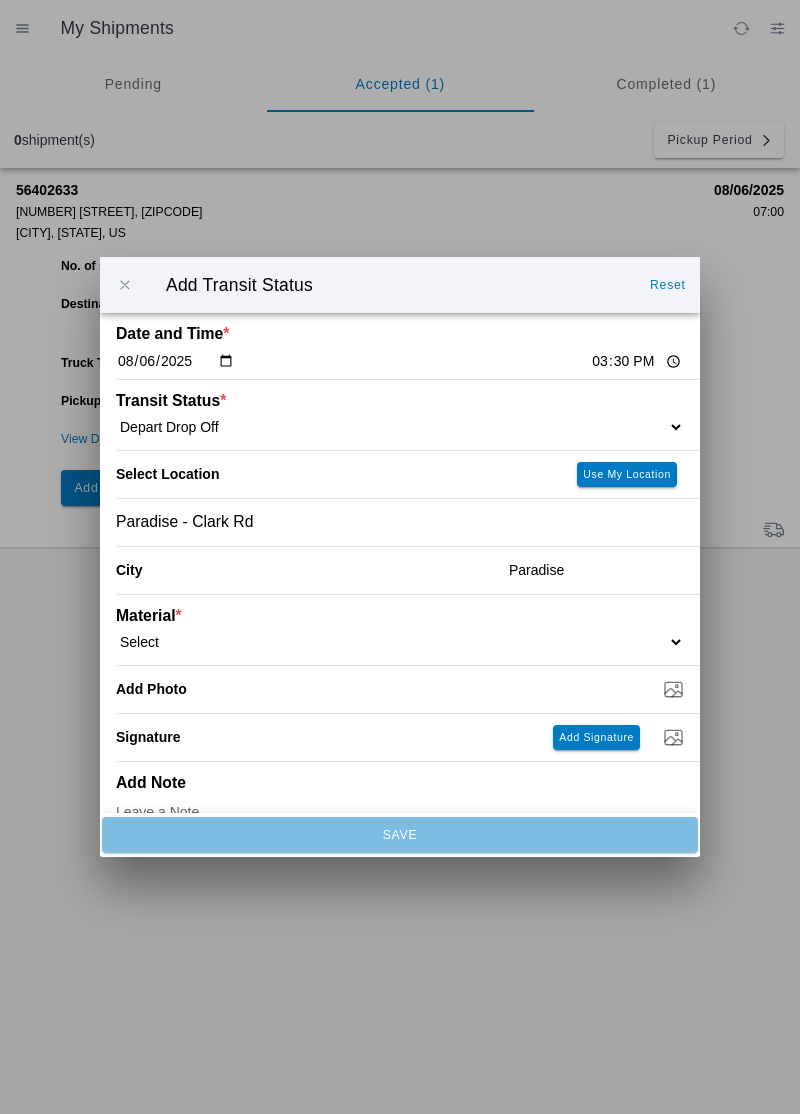 select on "708651" 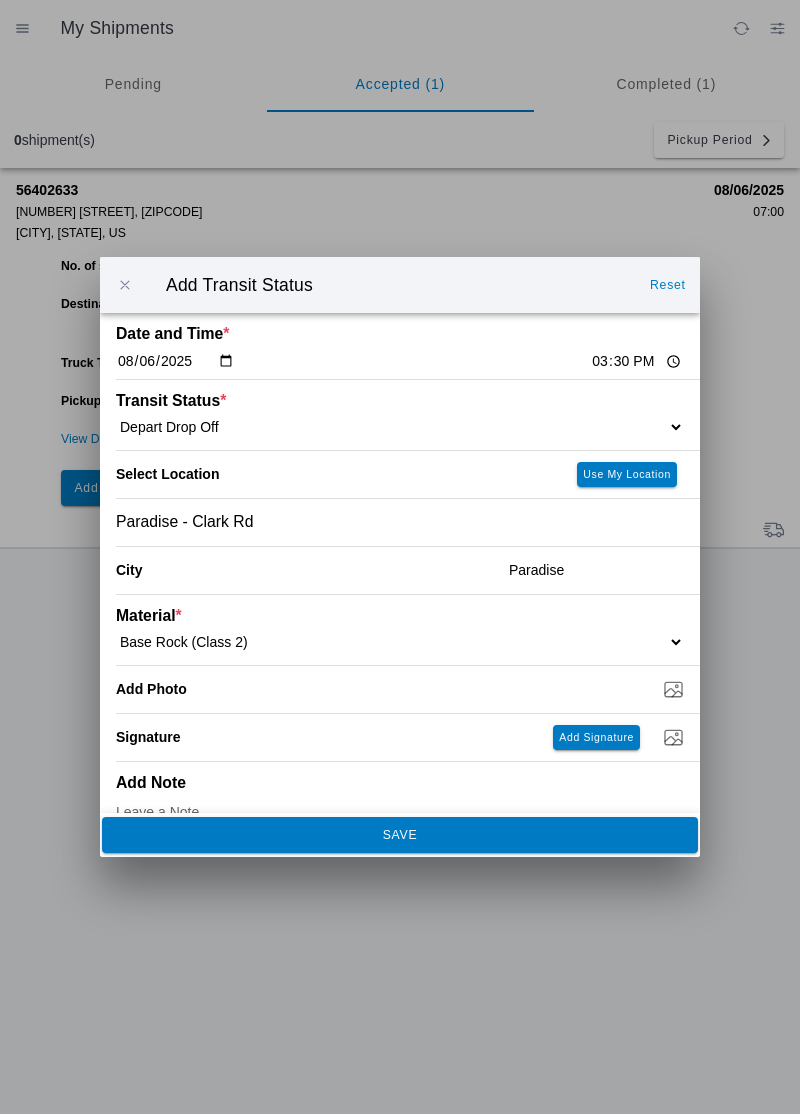 click on "SAVE" 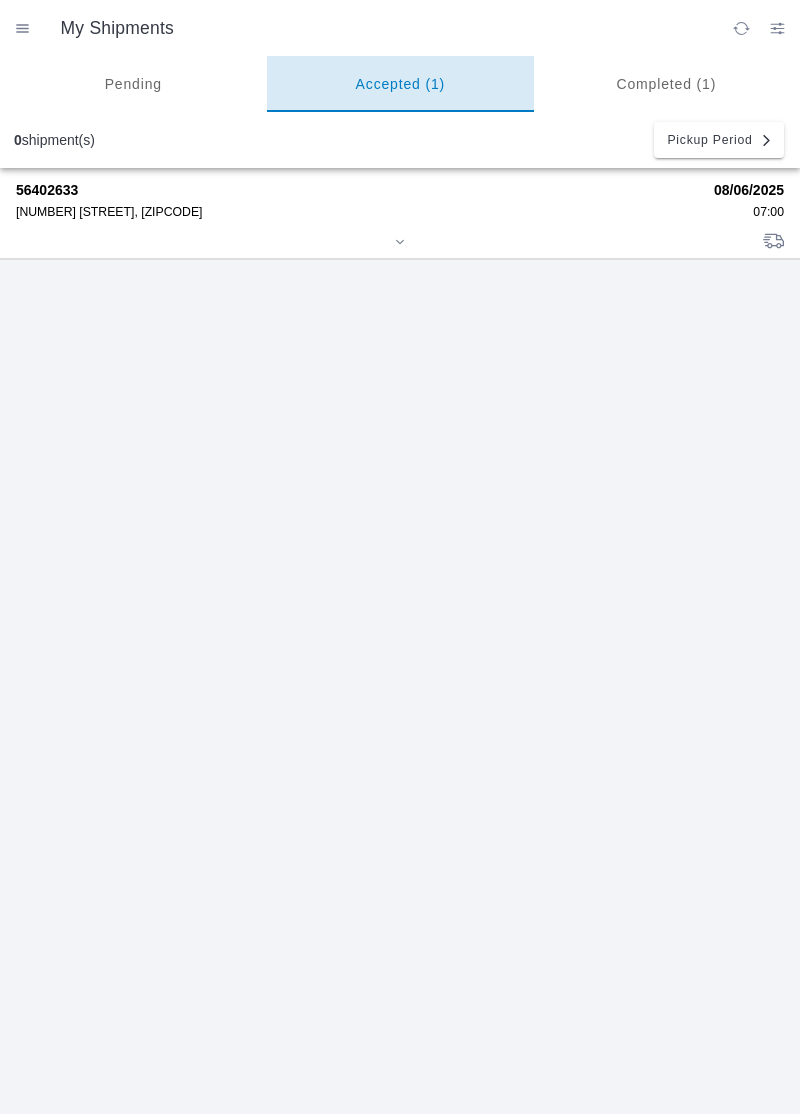 click on "Accepted (1)" at bounding box center (400, 84) 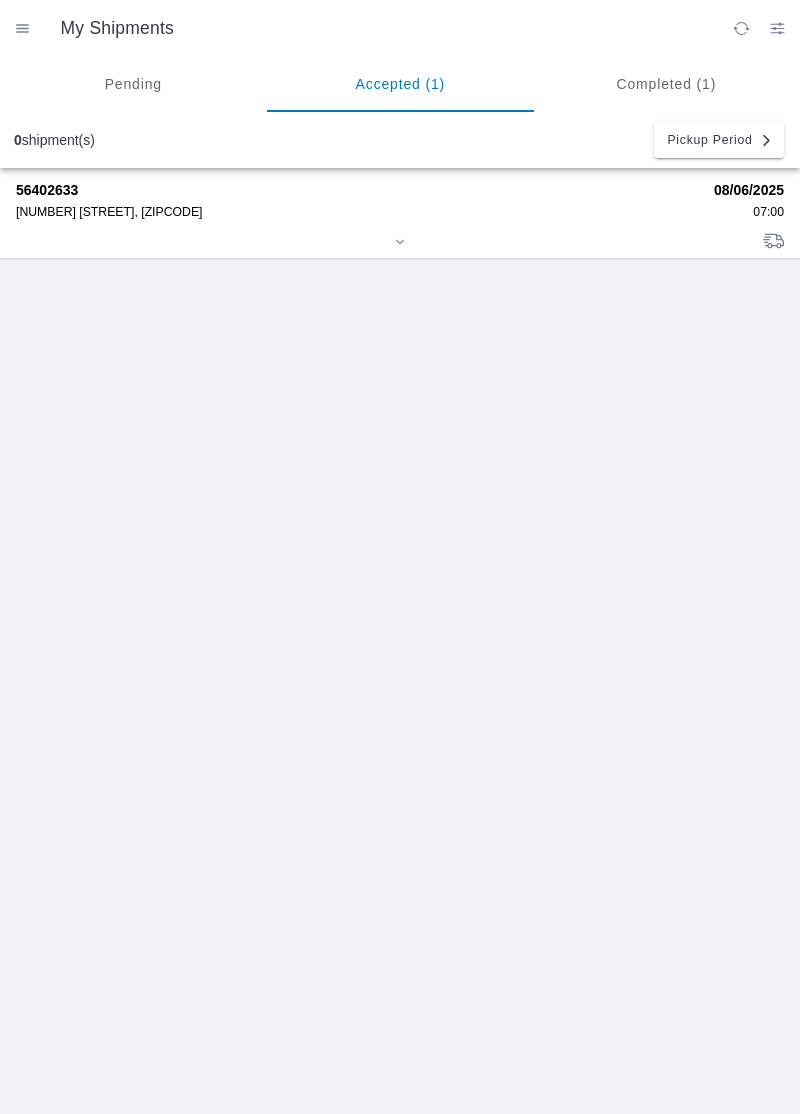 click on "[NUMBER] [STREET], [POSTAL_CODE]" 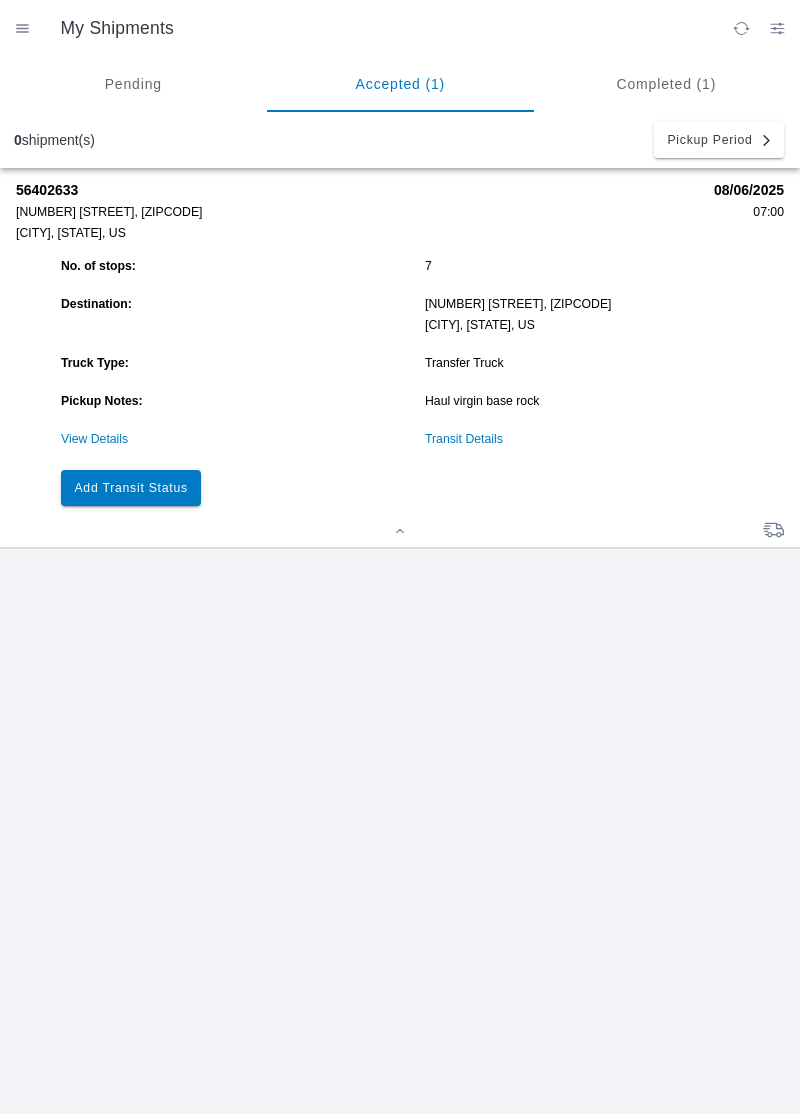 click on "Add Transit Status" 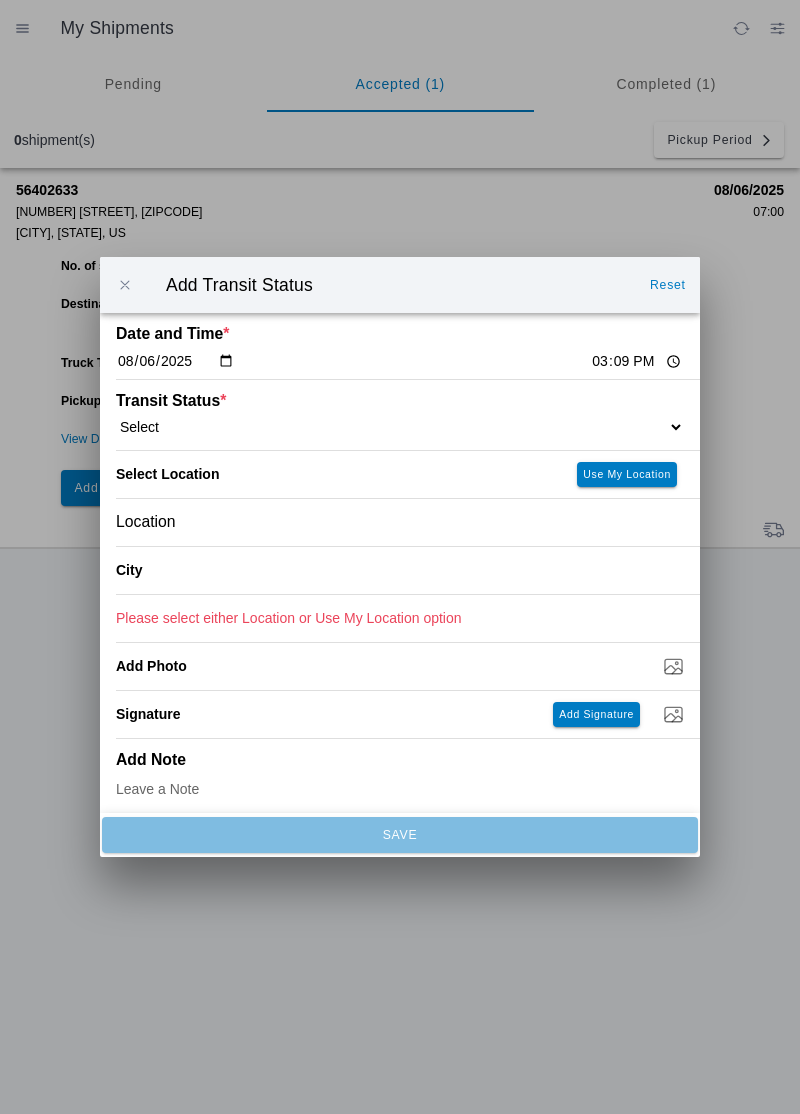 click on "15:09" 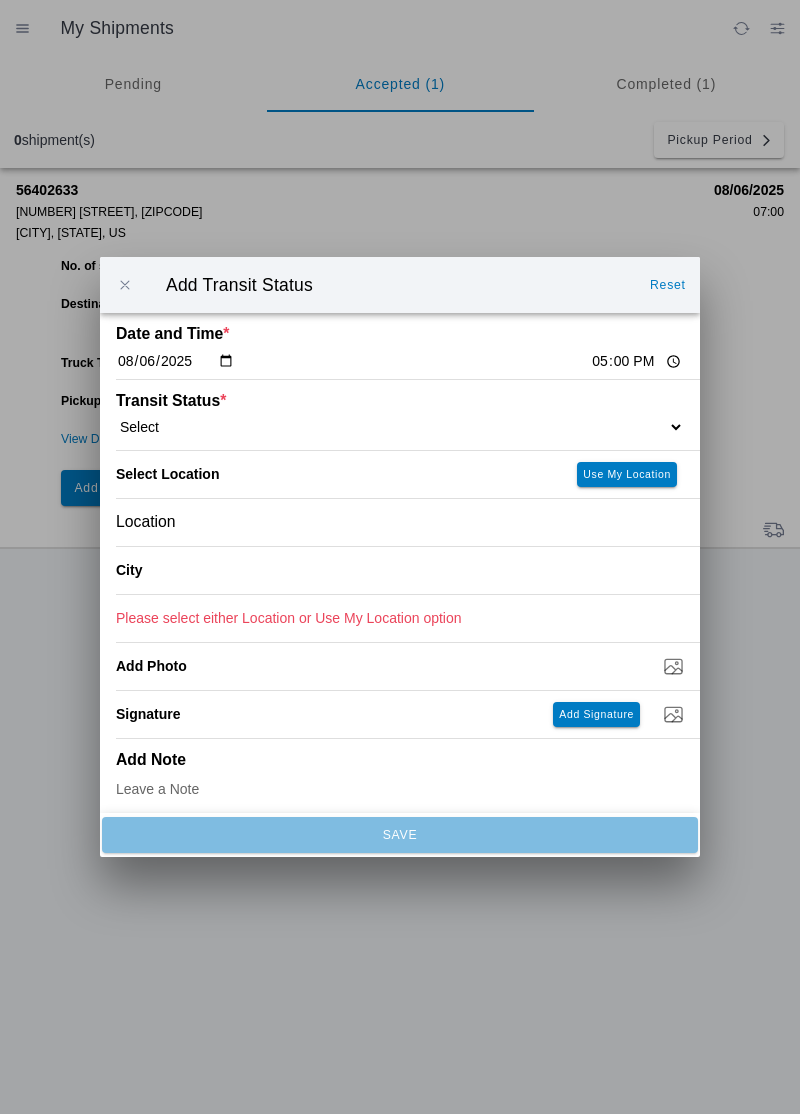 click on "Select  Arrive at Drop Off   Arrive at Pickup   Break Start   Break Stop   Depart Drop Off   Depart Pickup   Shift Complete" 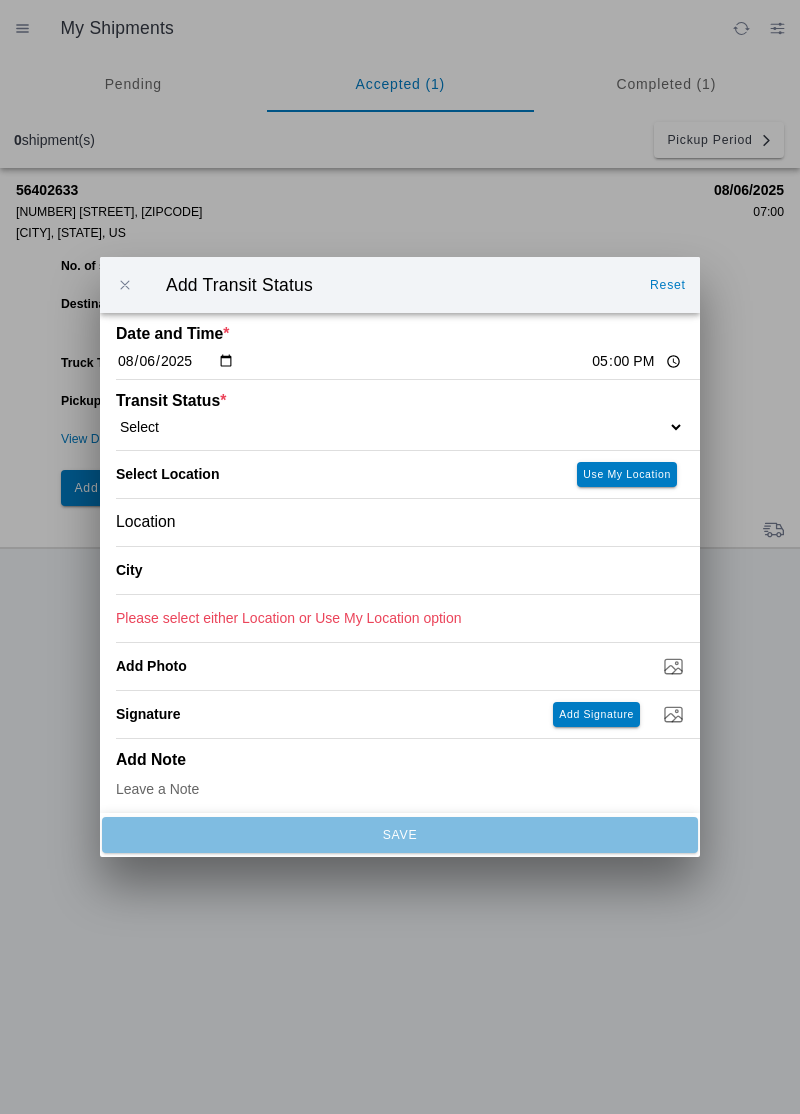 select on "DELIVRED" 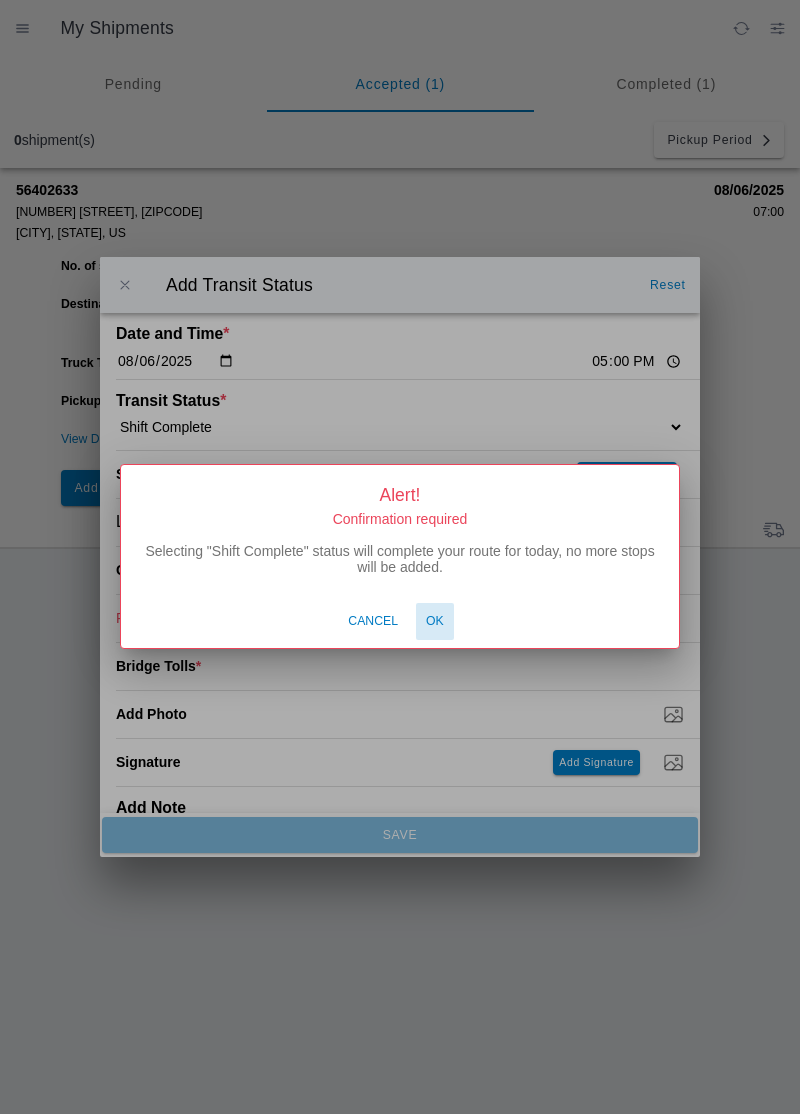 click on "Ok" at bounding box center [435, 622] 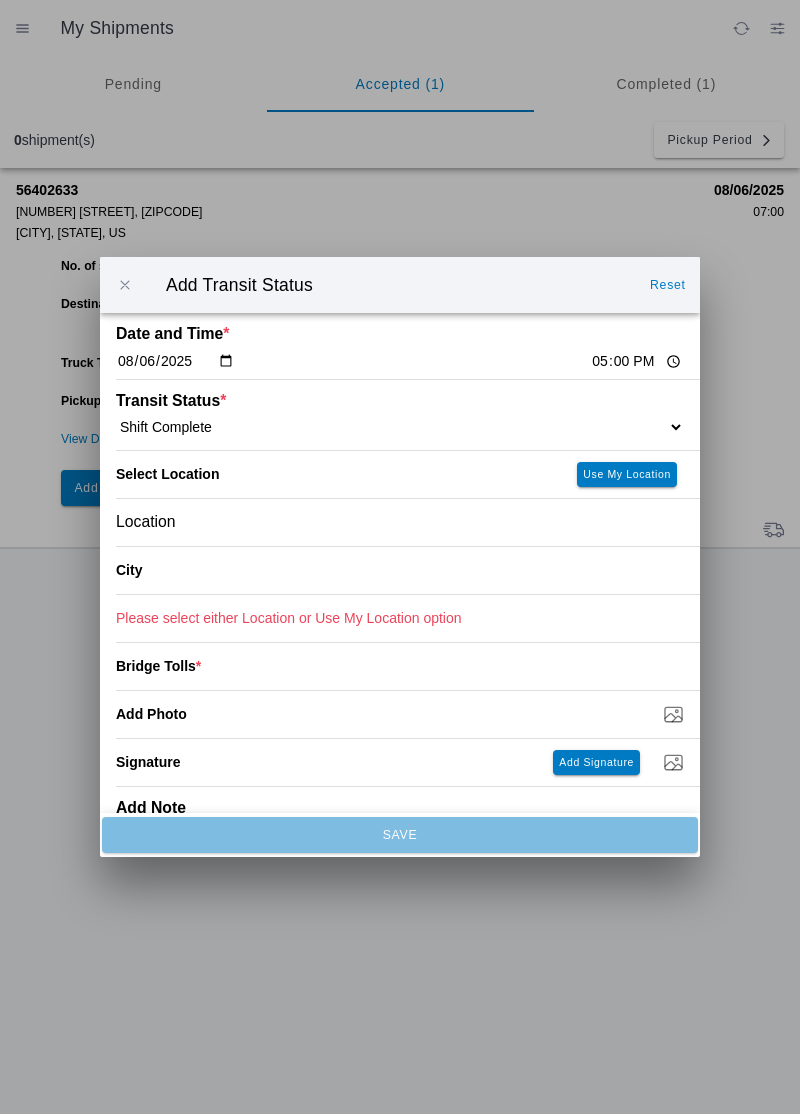click on "Location" 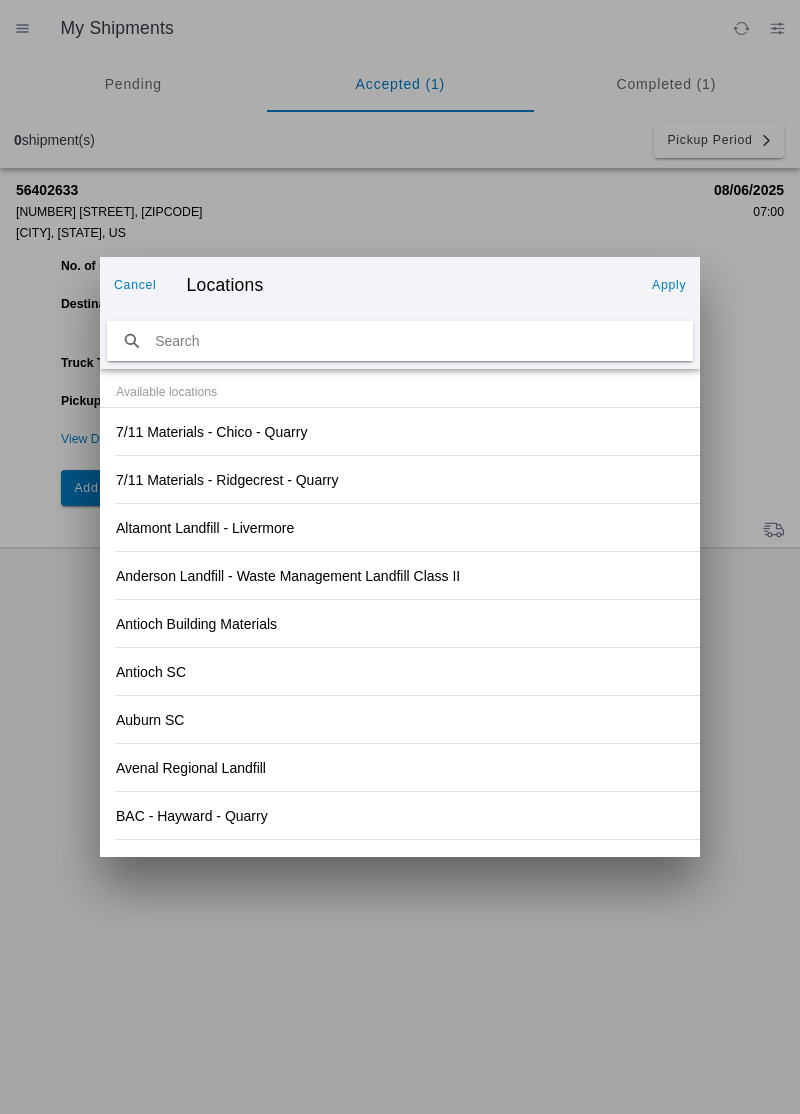 click on "Antioch Building Materials" 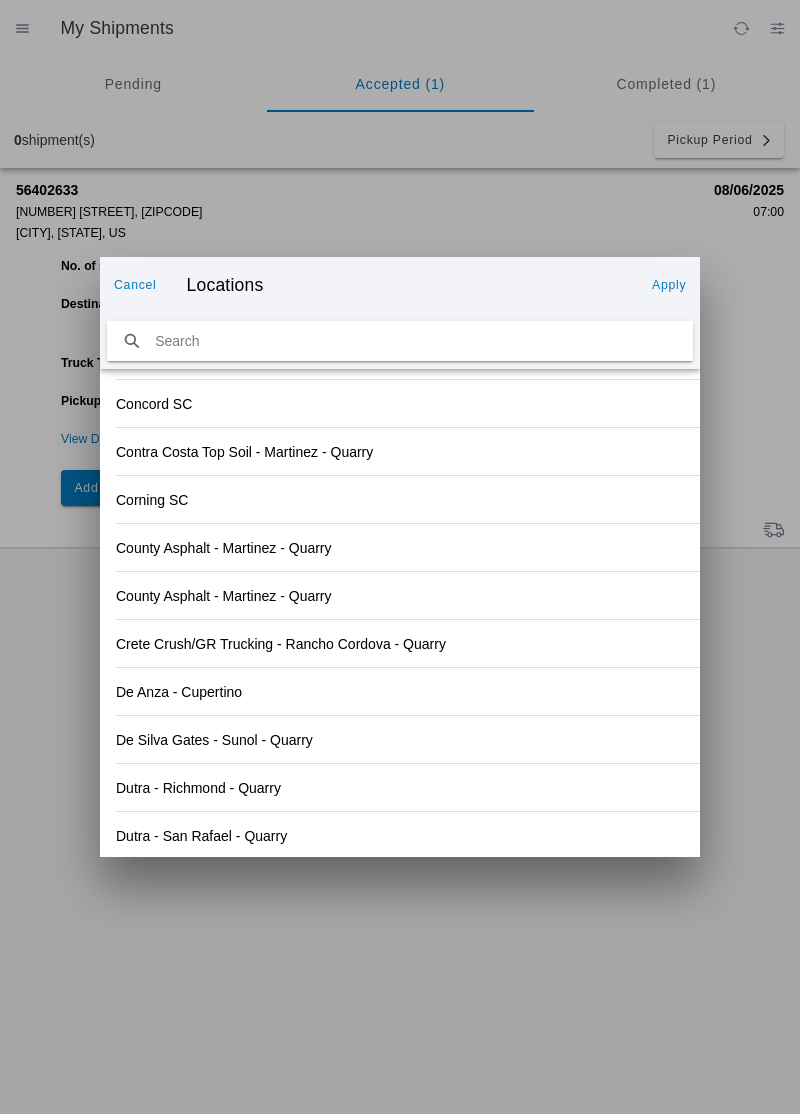 scroll, scrollTop: 2085, scrollLeft: 0, axis: vertical 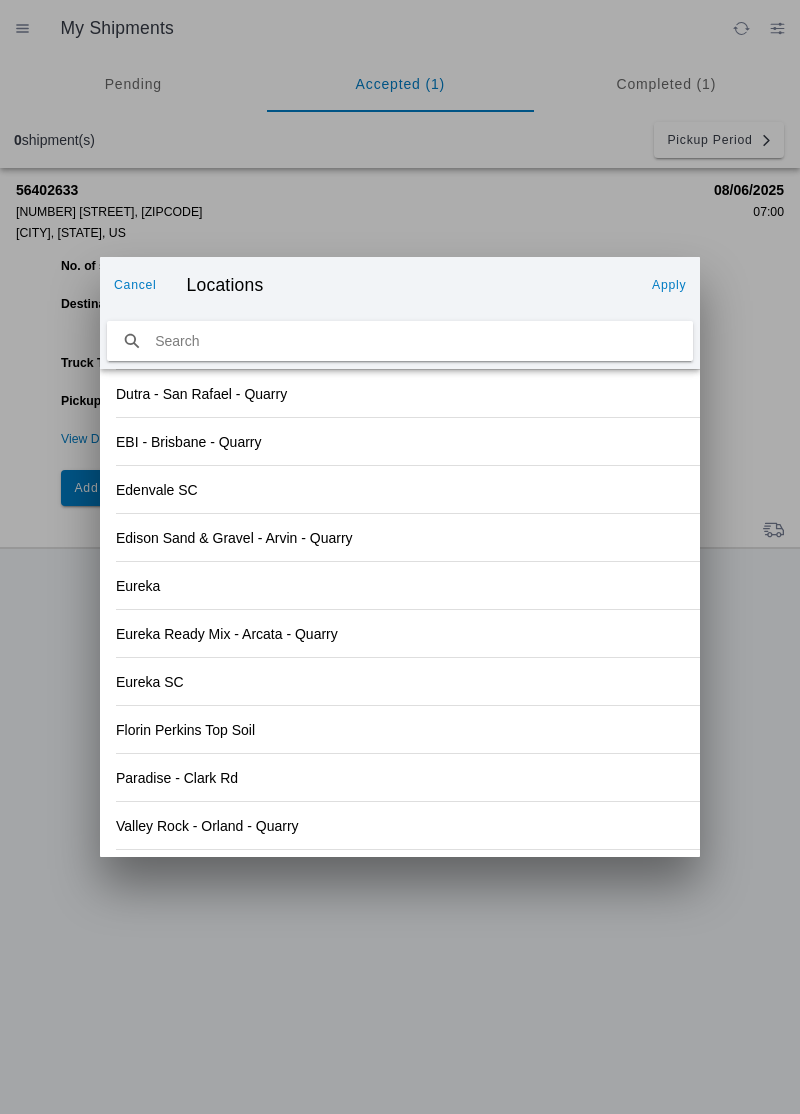 click on "Valley Rock - Orland - Quarry" 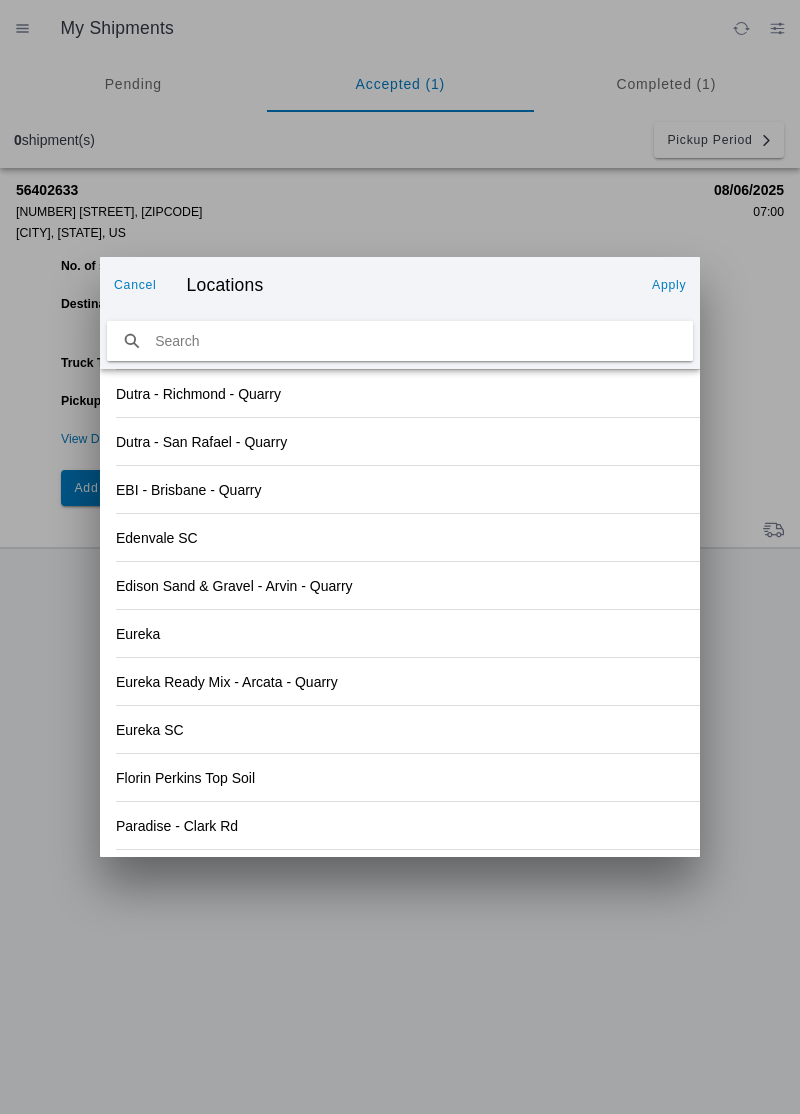 scroll, scrollTop: 2085, scrollLeft: 0, axis: vertical 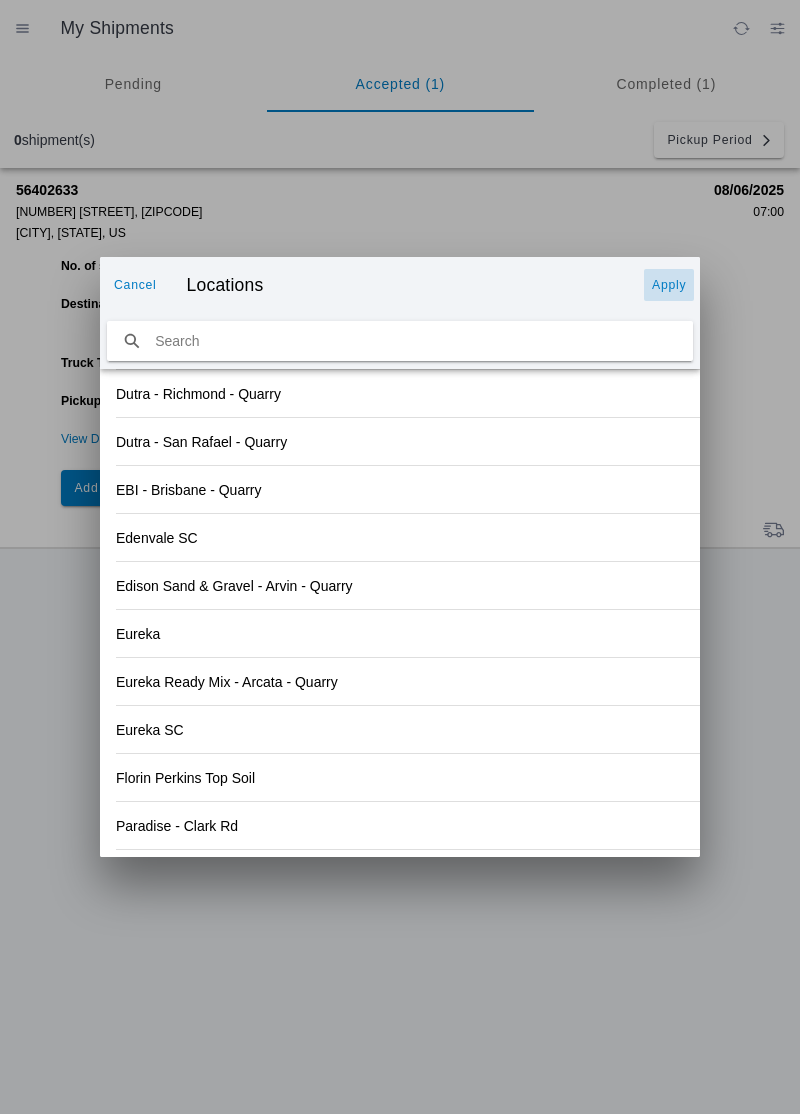 click on "Apply" 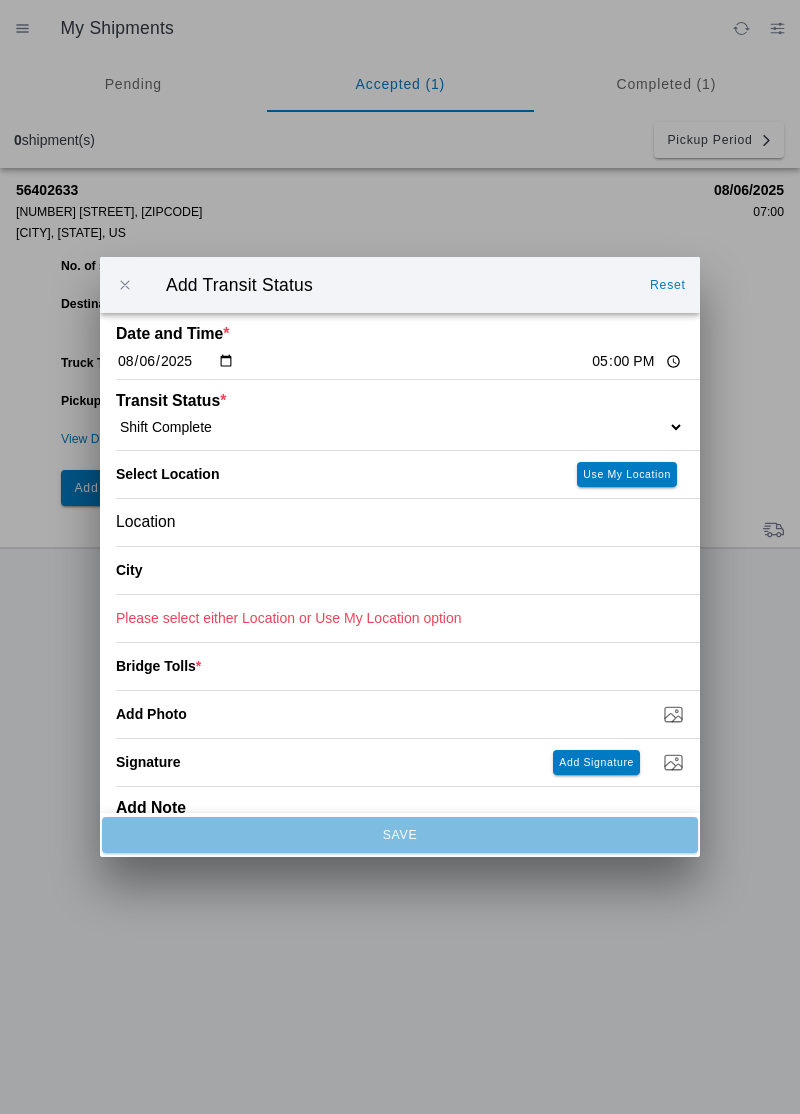 type on "Orland" 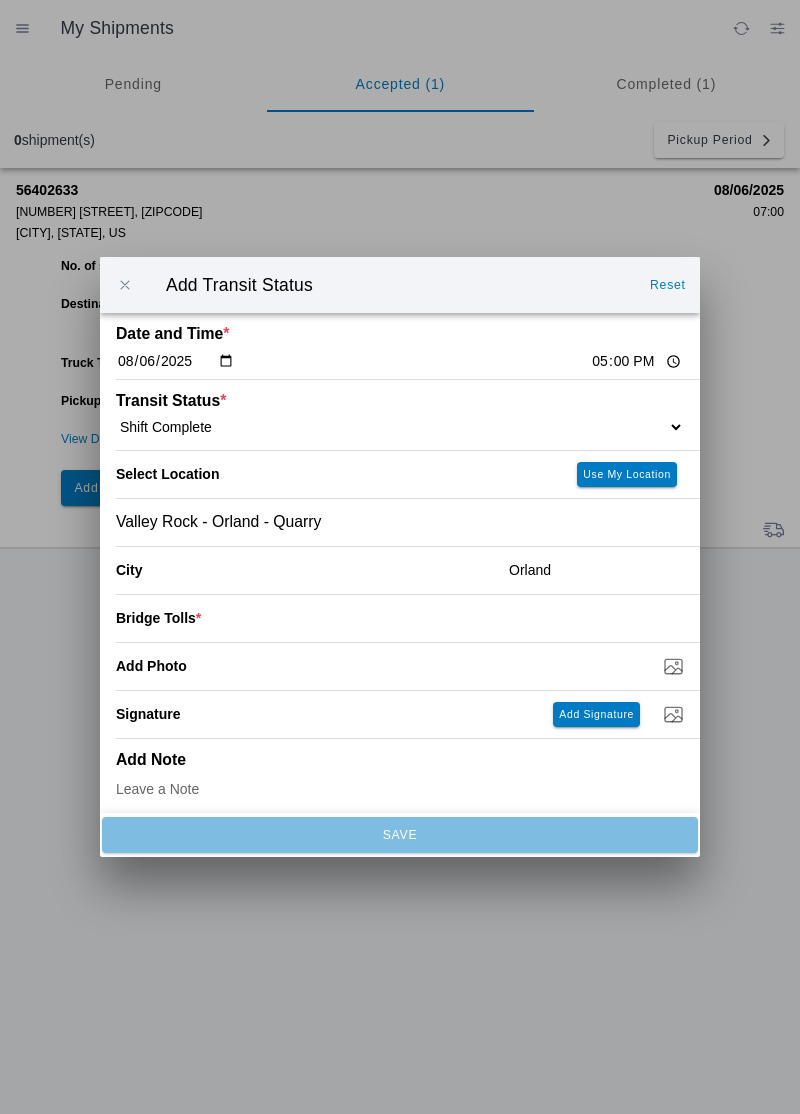 click on "*" 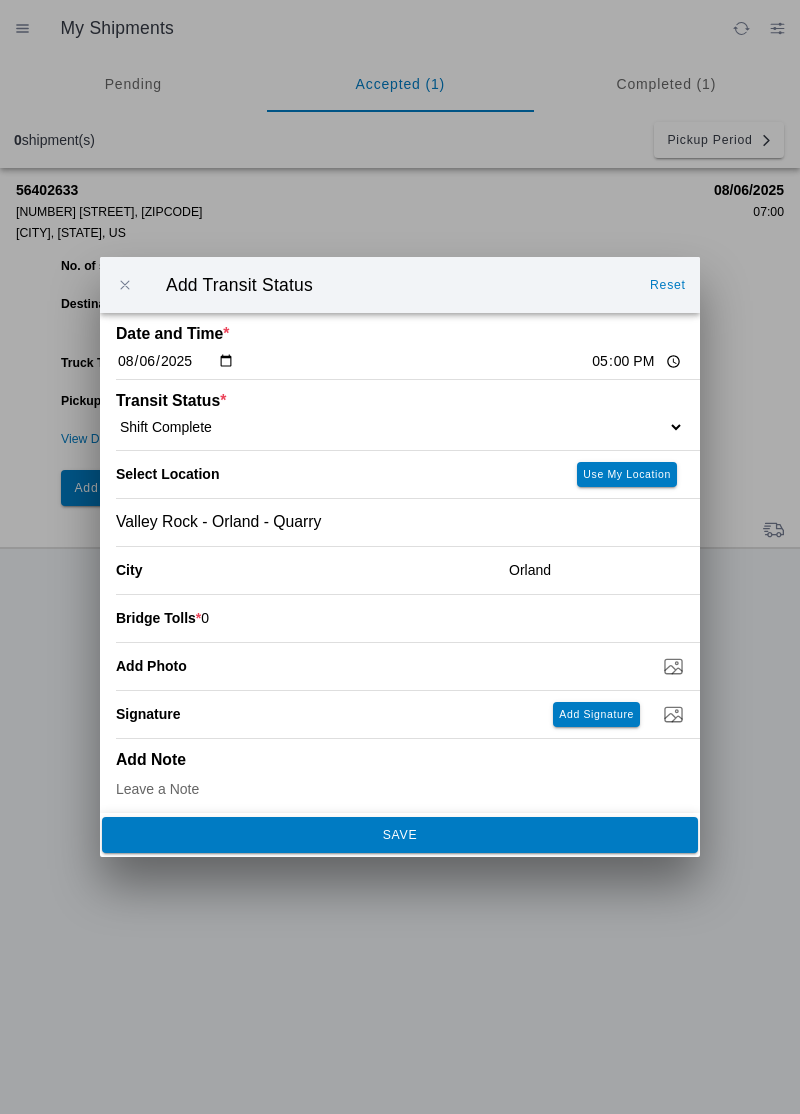 click on "0" 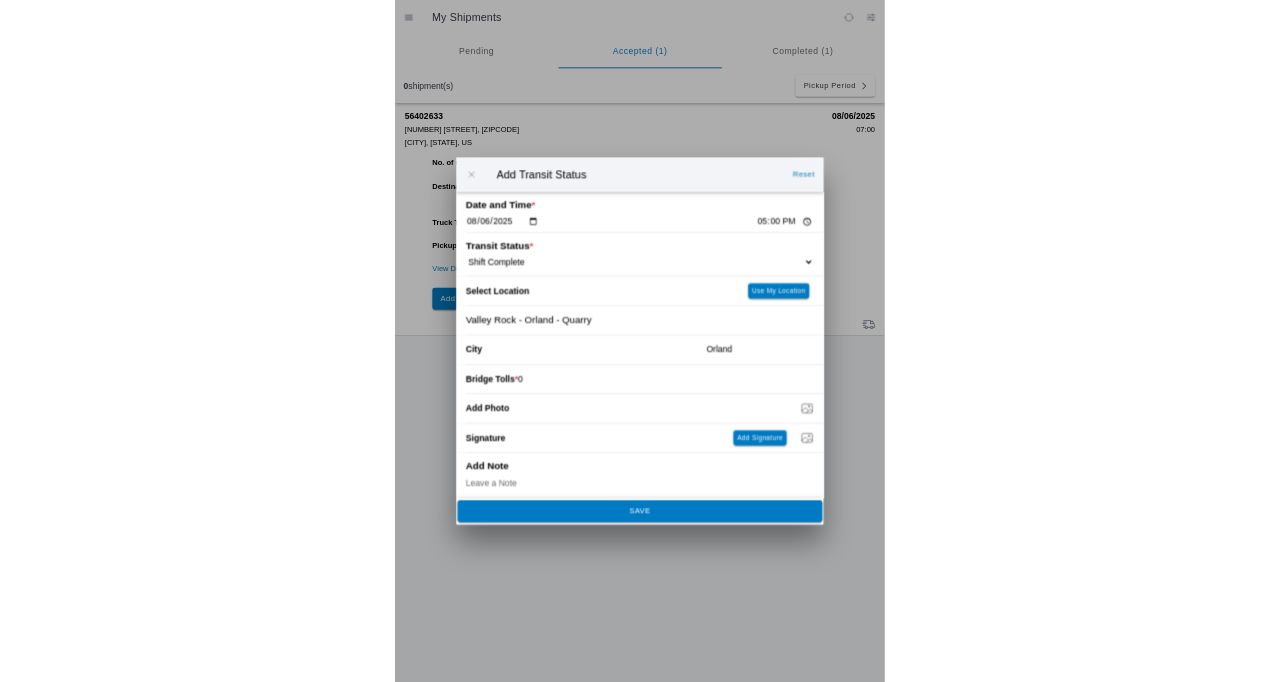 scroll, scrollTop: 8, scrollLeft: 0, axis: vertical 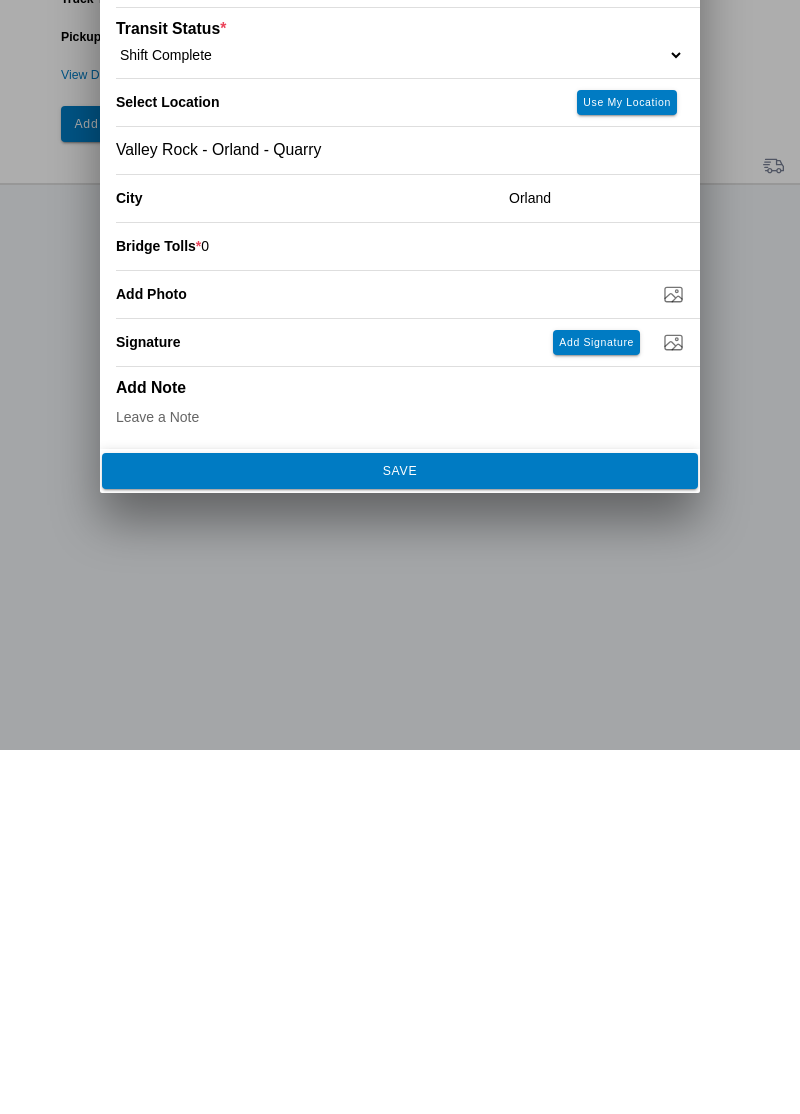 click on "SAVE" 